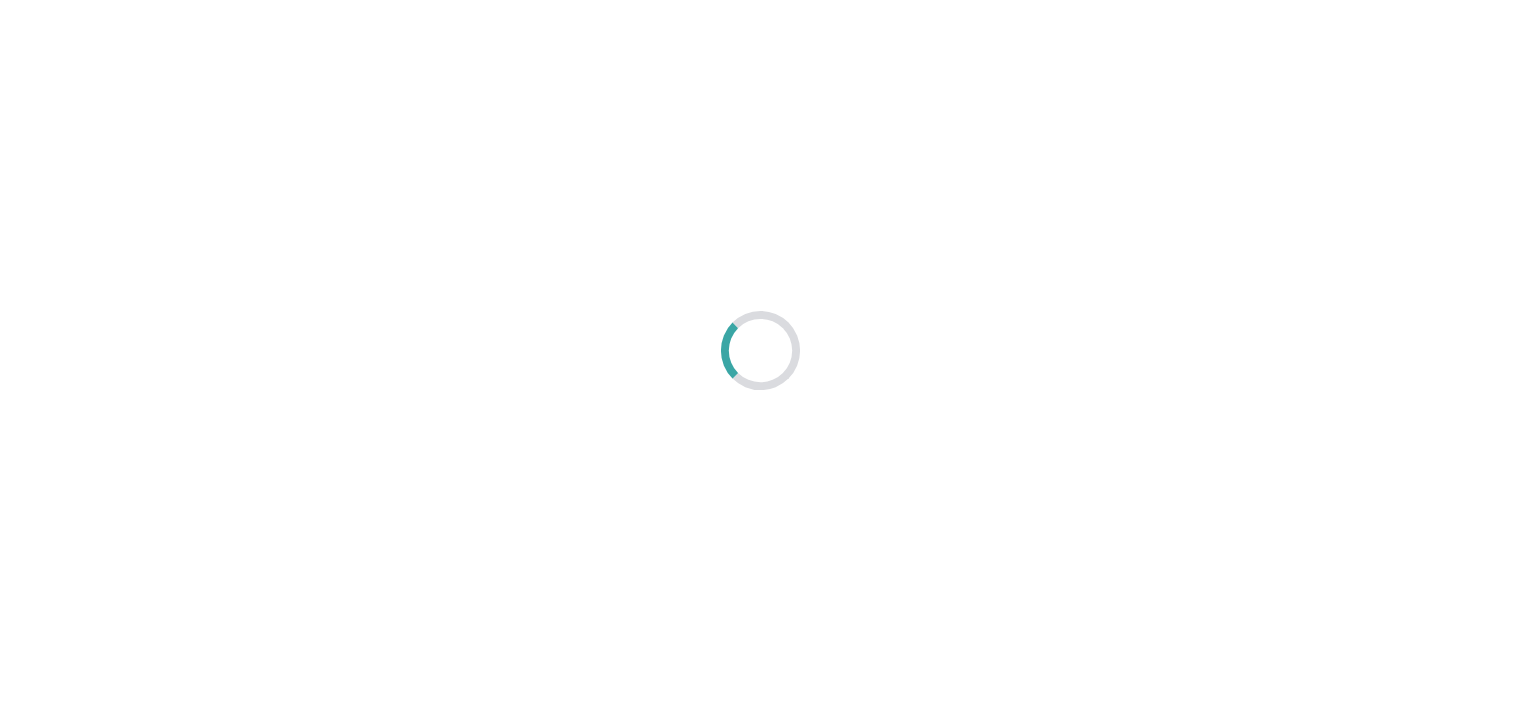 scroll, scrollTop: 0, scrollLeft: 0, axis: both 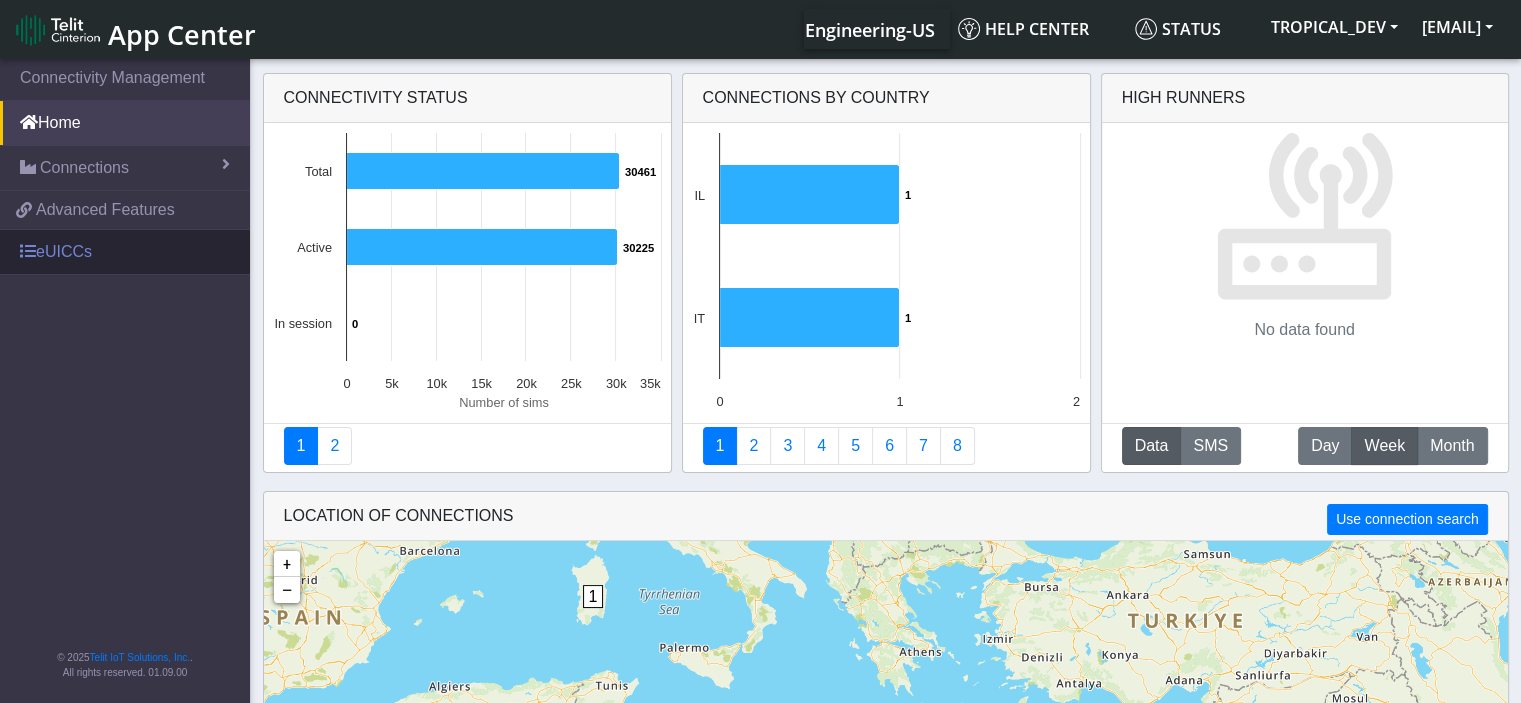 click on "eUICCs" at bounding box center (125, 252) 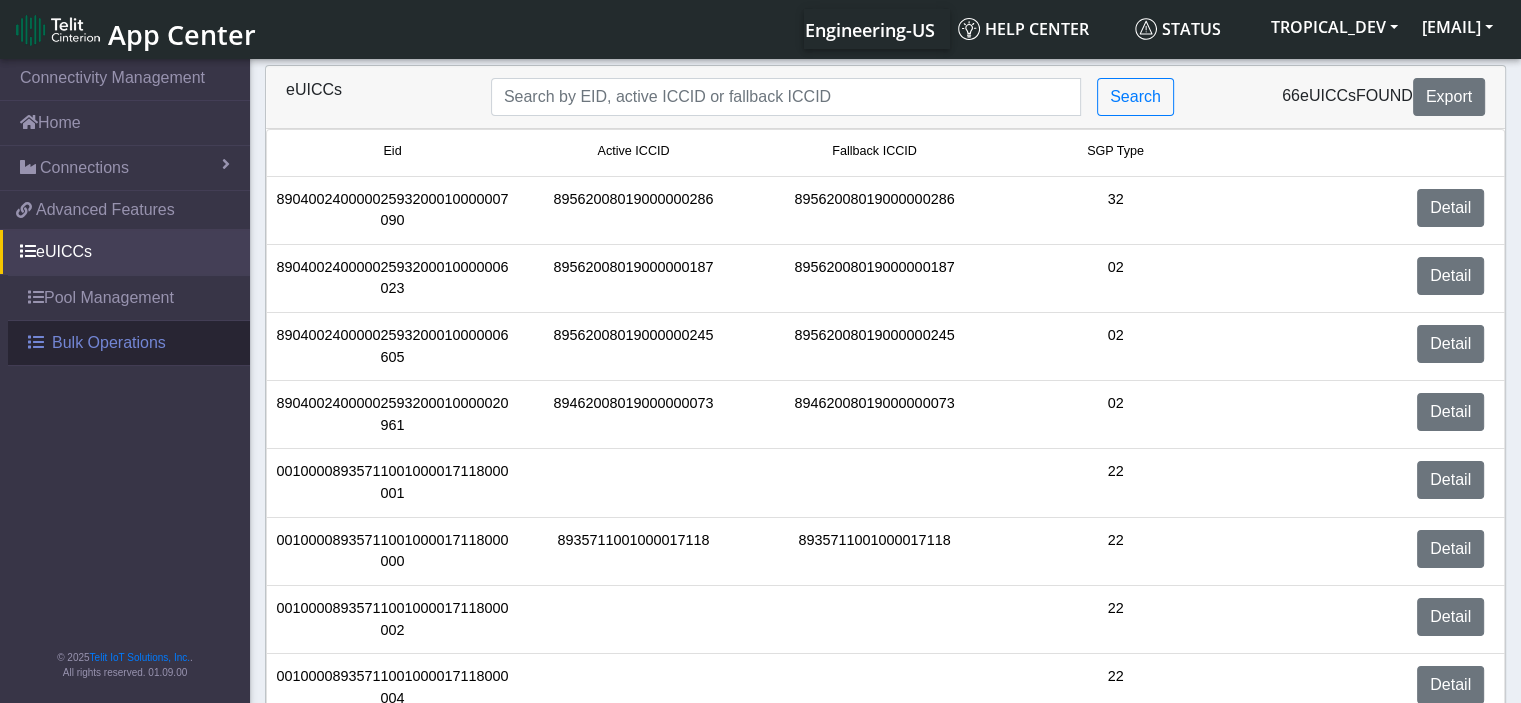 click at bounding box center (36, 342) 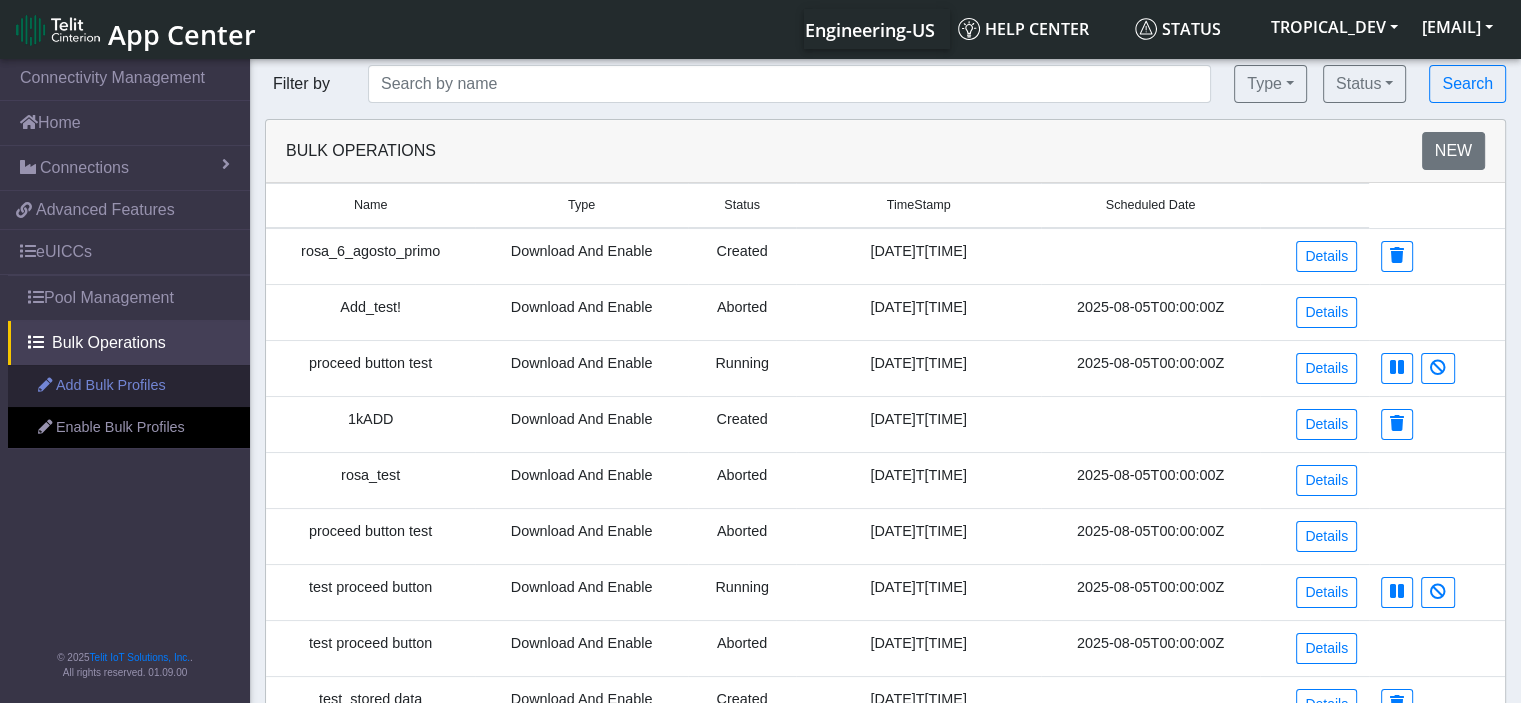 click on "Add Bulk Profiles" at bounding box center [129, 386] 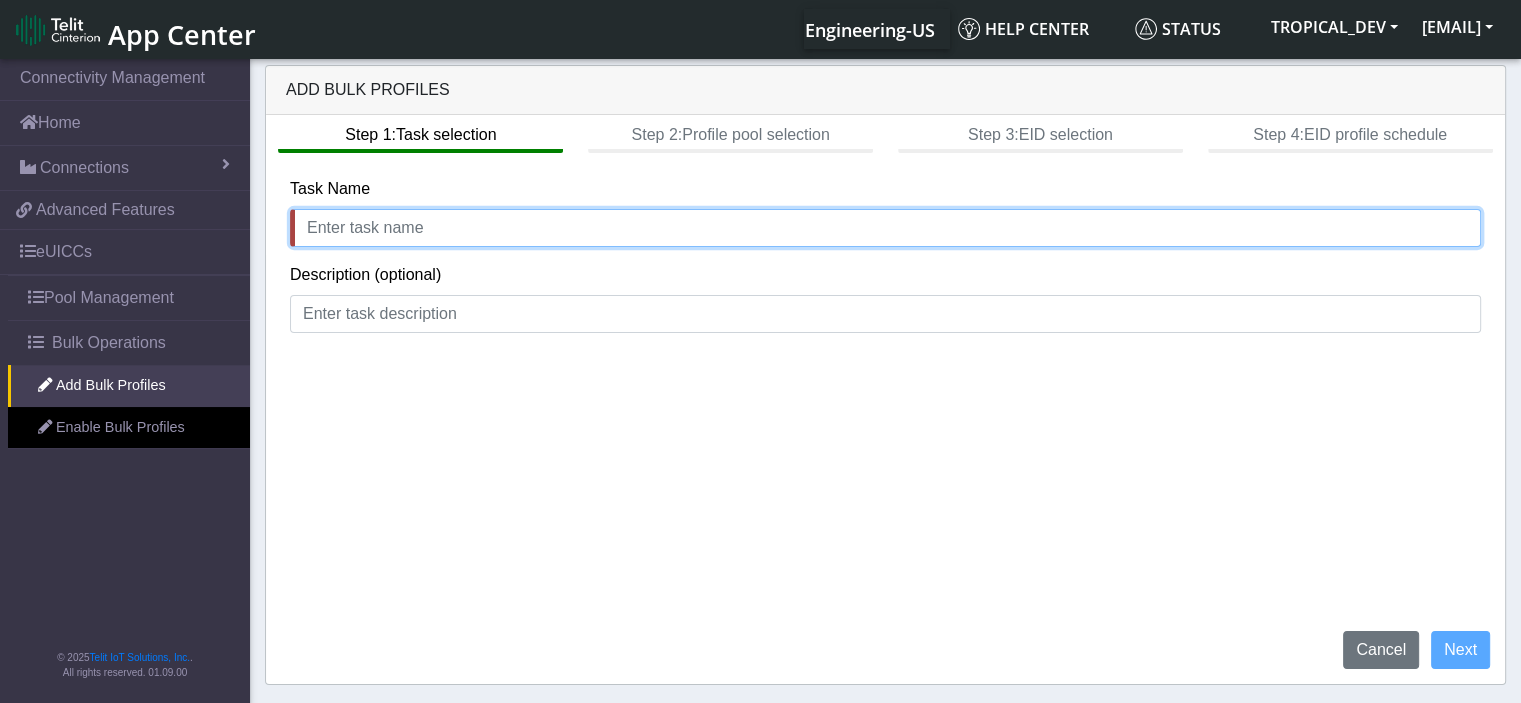 click 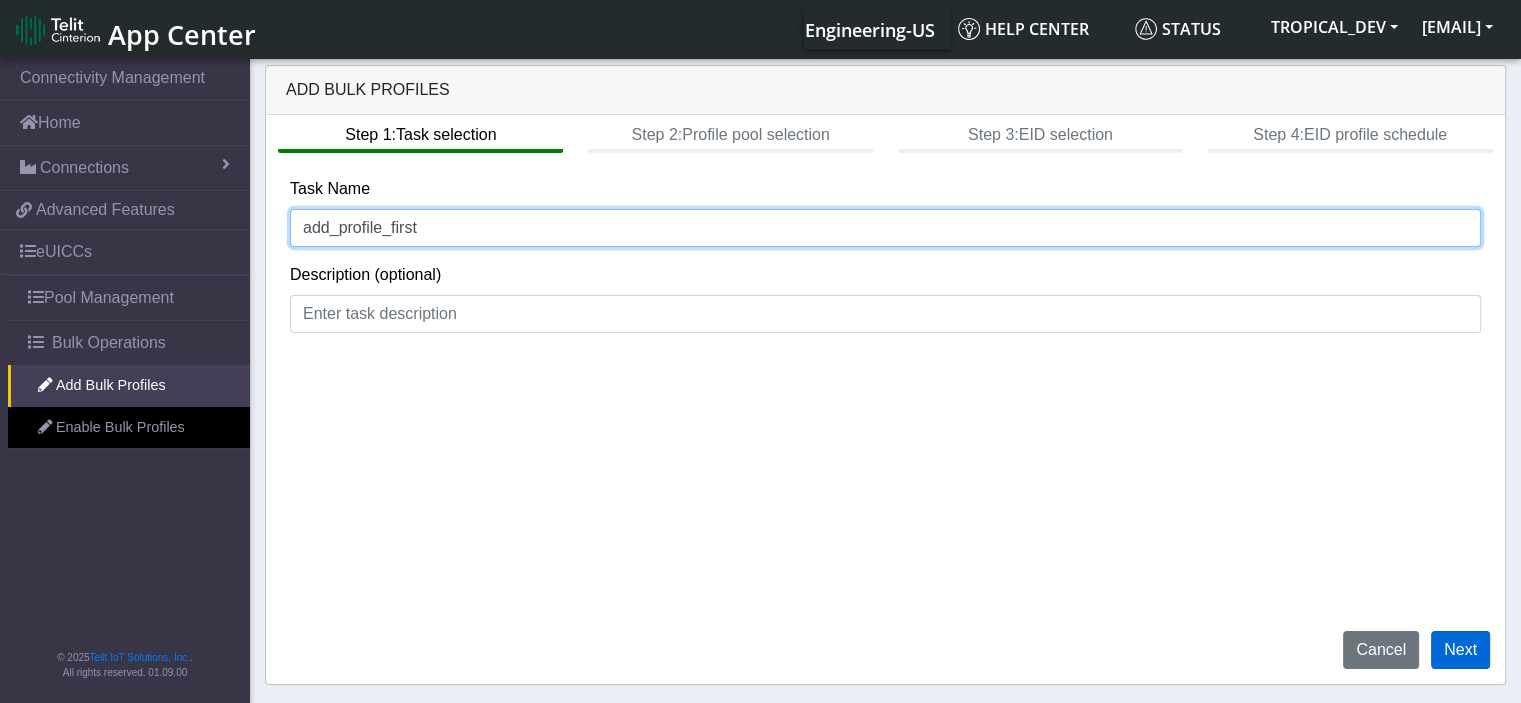 type on "add_profile_first" 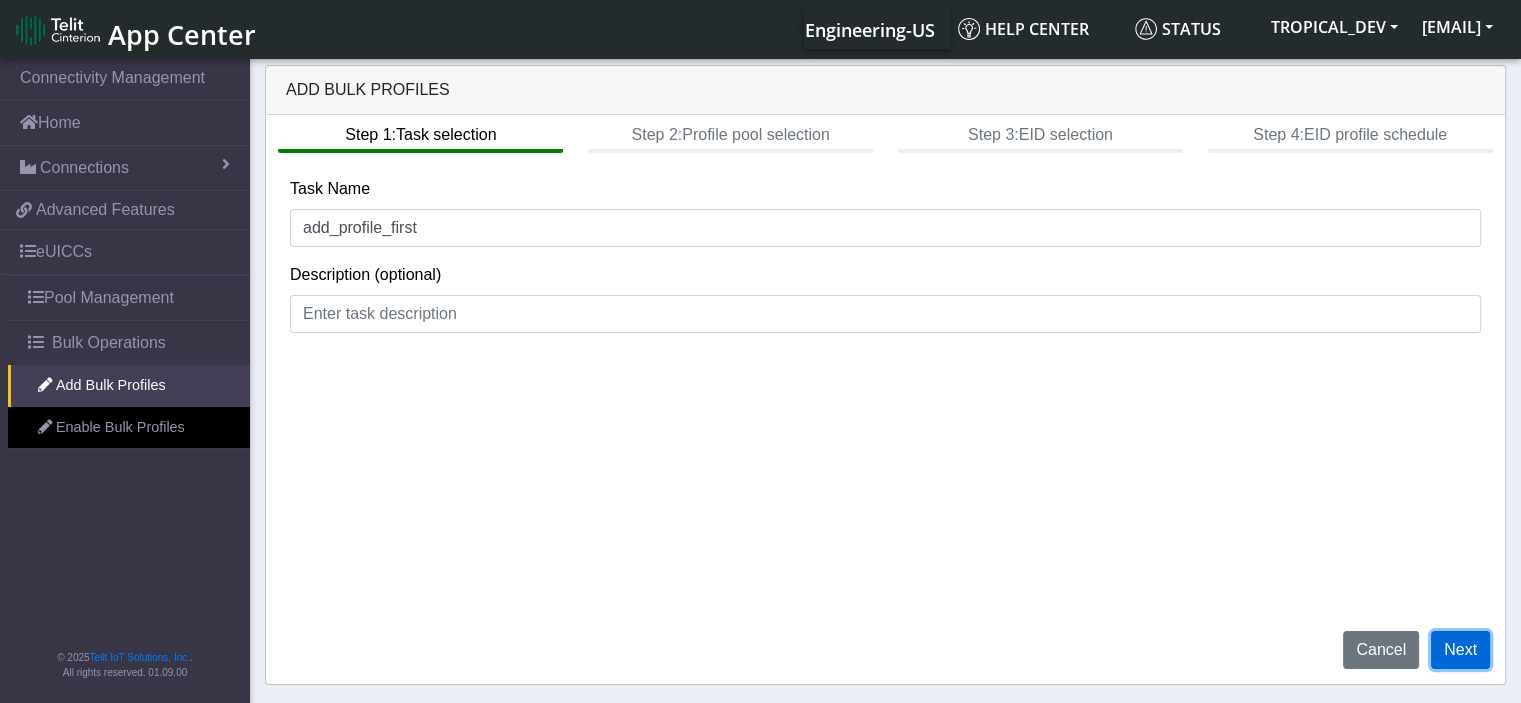 click on "Next" at bounding box center [1460, 650] 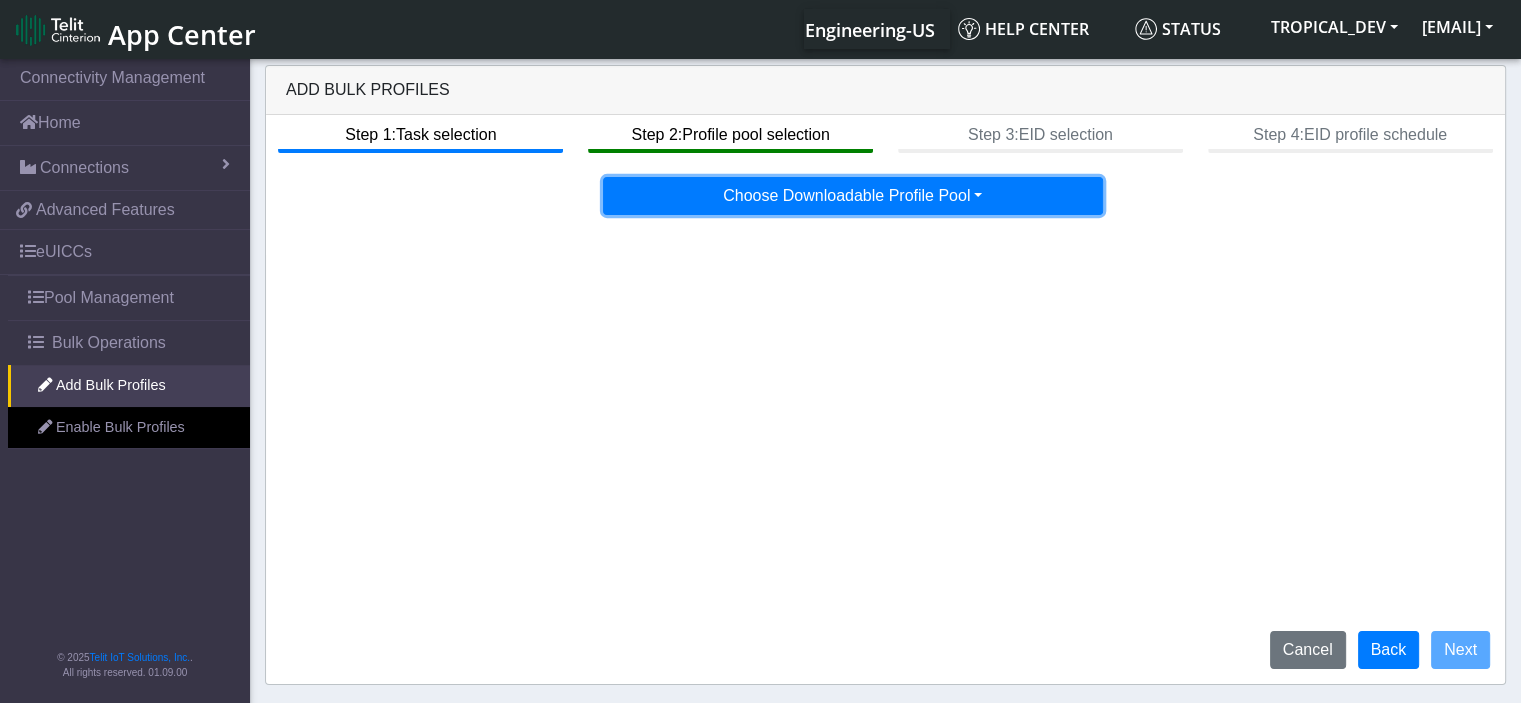 click on "Choose Downloadable Profile Pool" at bounding box center [853, 196] 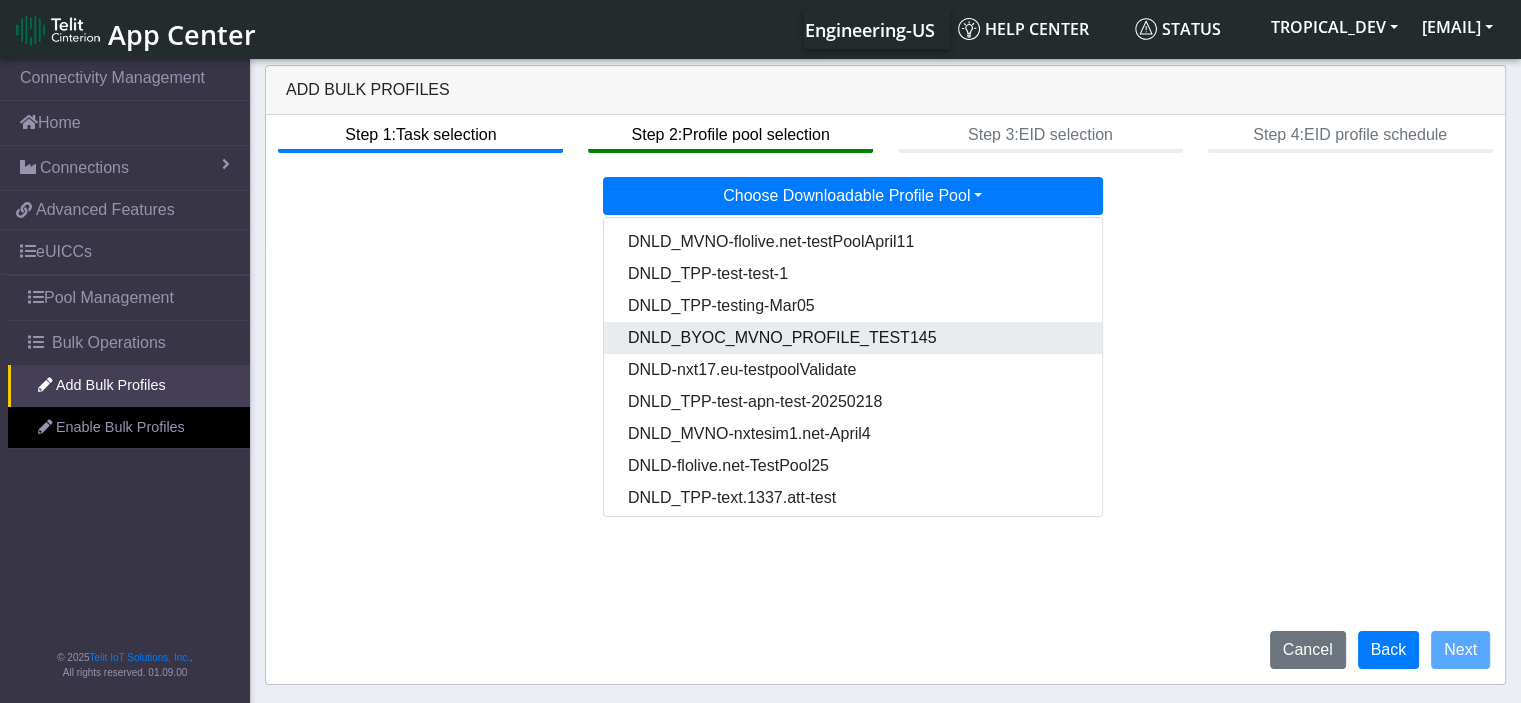 click on "DNLD_BYOC_MVNO_PROFILE_TEST145" at bounding box center [854, 338] 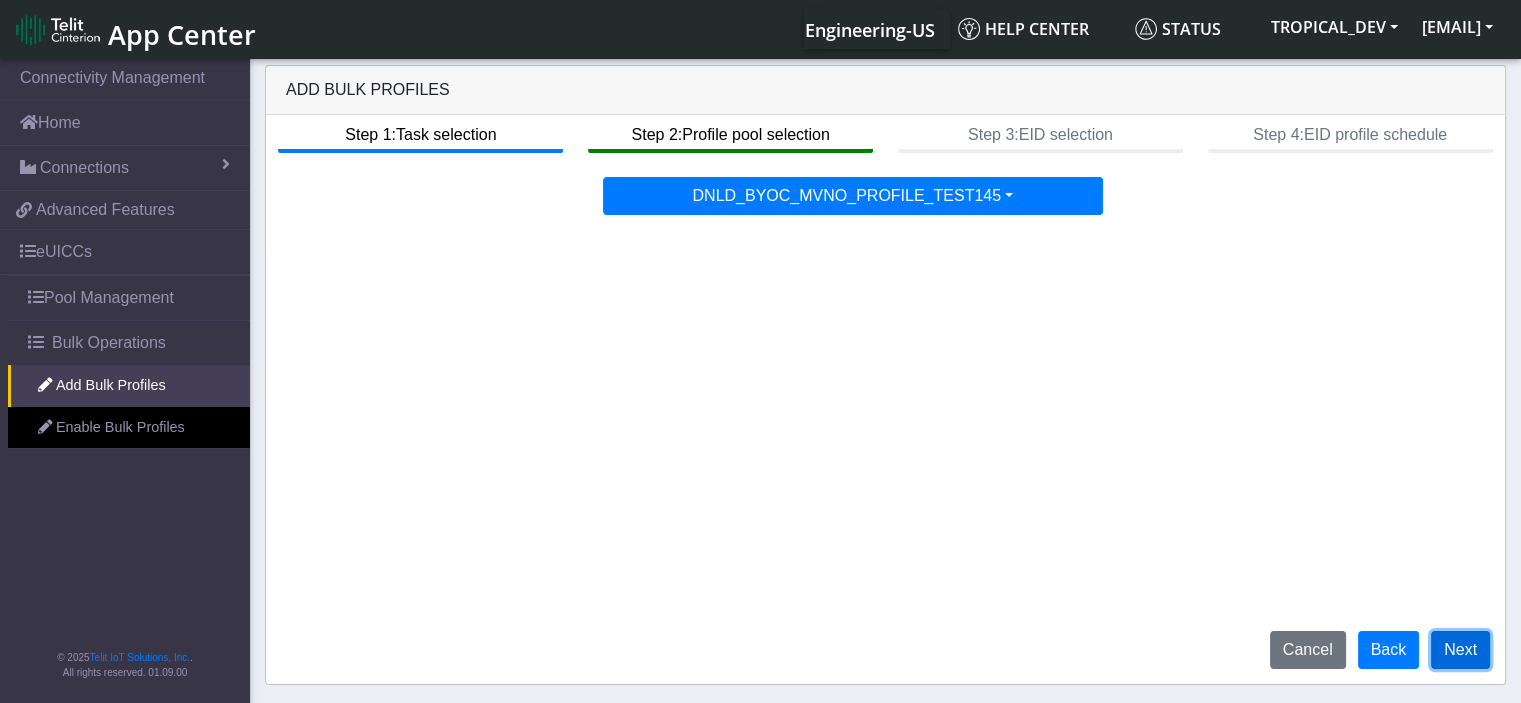 click on "Next" at bounding box center (1460, 650) 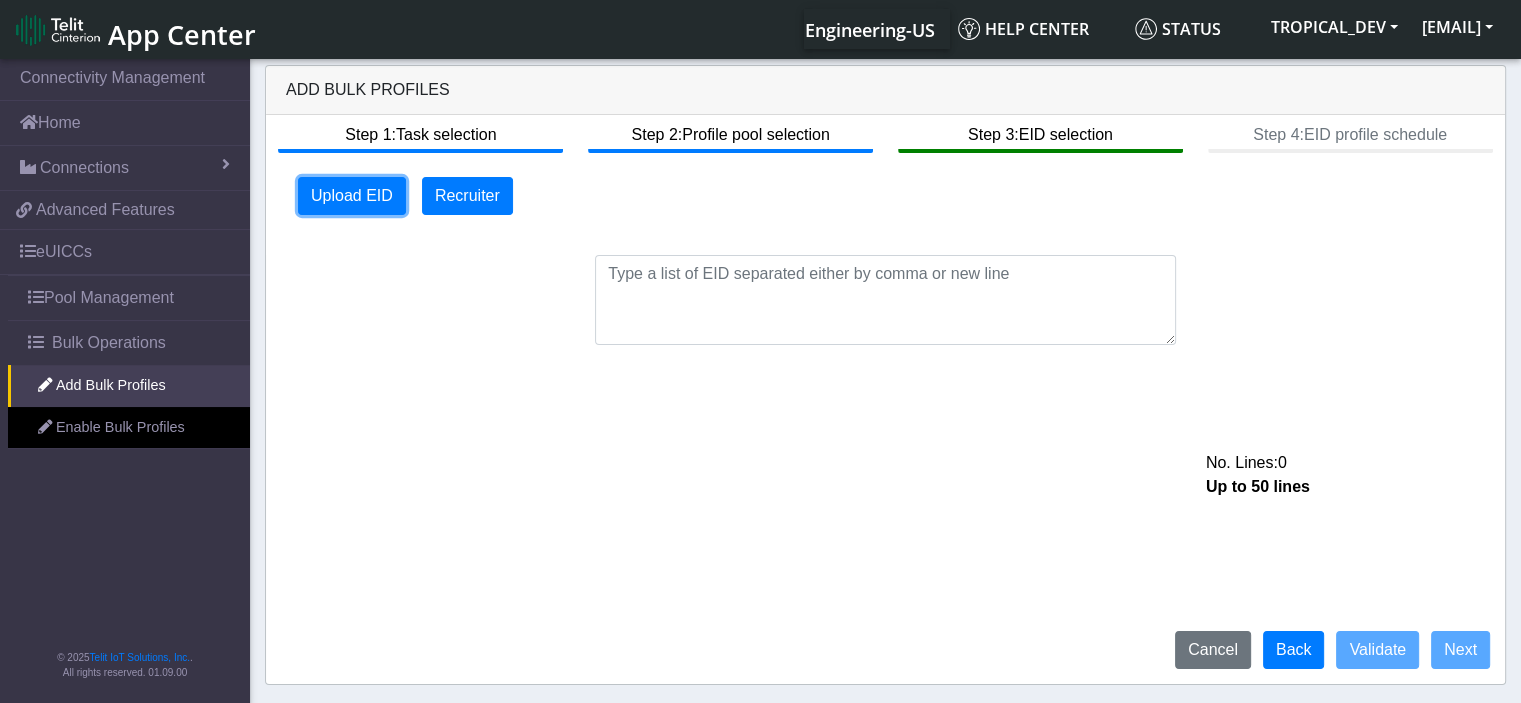 click on "Upload EID" at bounding box center [352, 196] 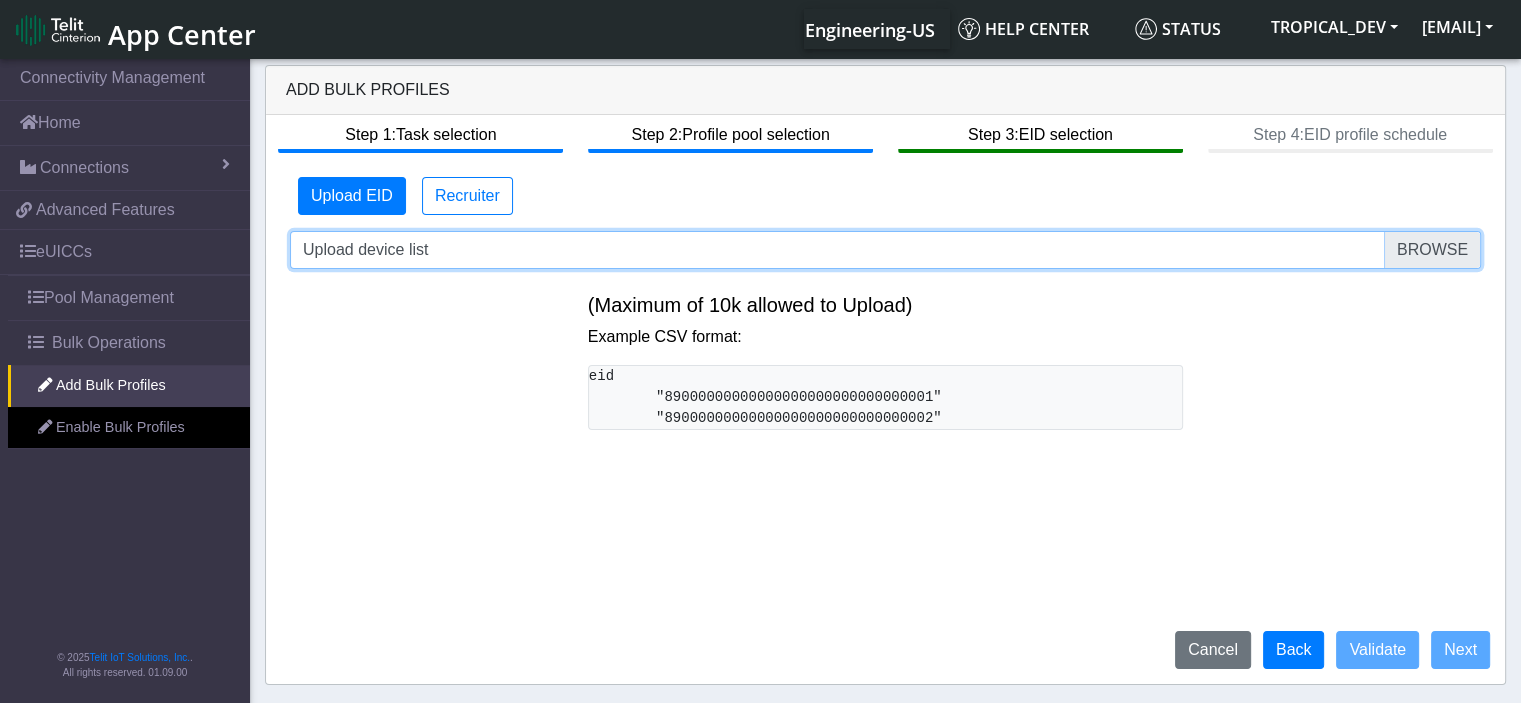 click on "Upload device list" at bounding box center (885, 250) 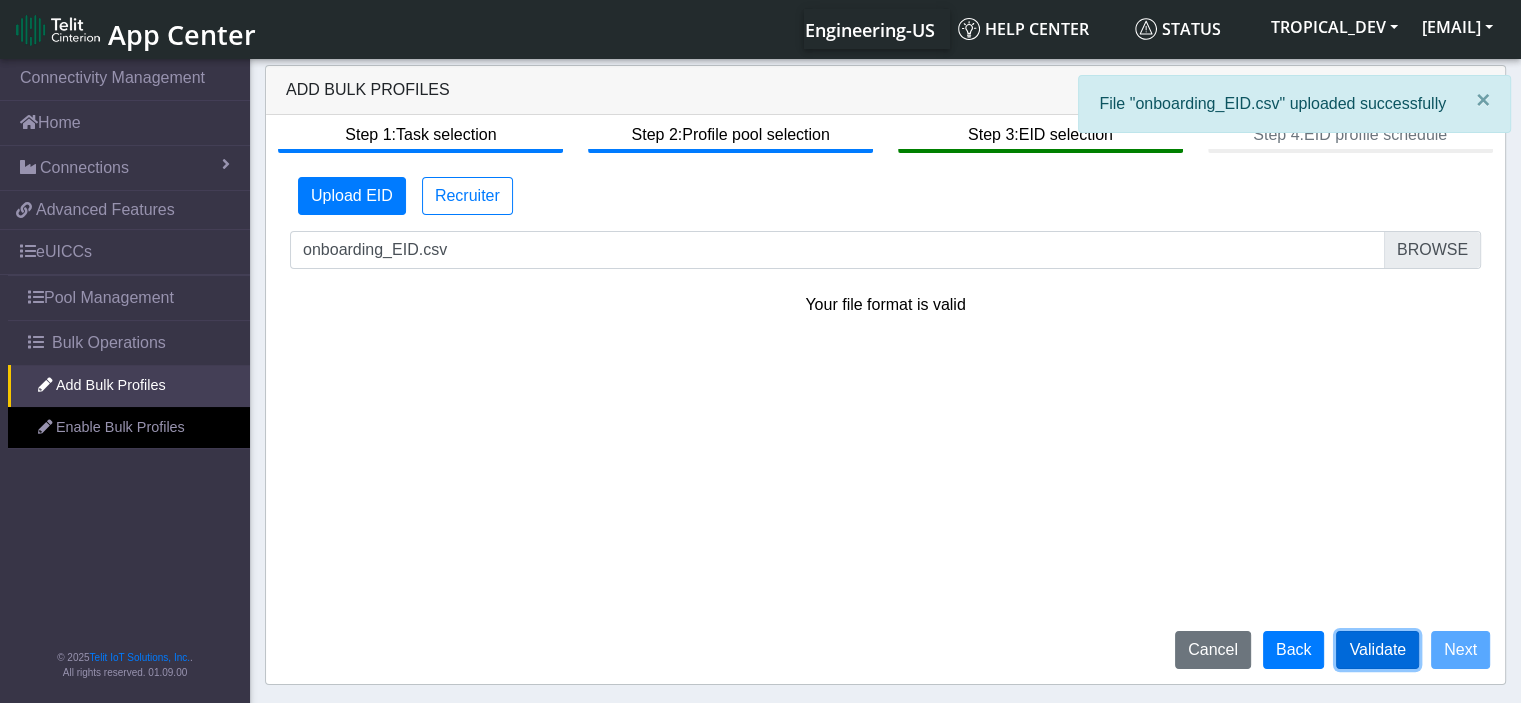 click on "Validate" at bounding box center (1377, 650) 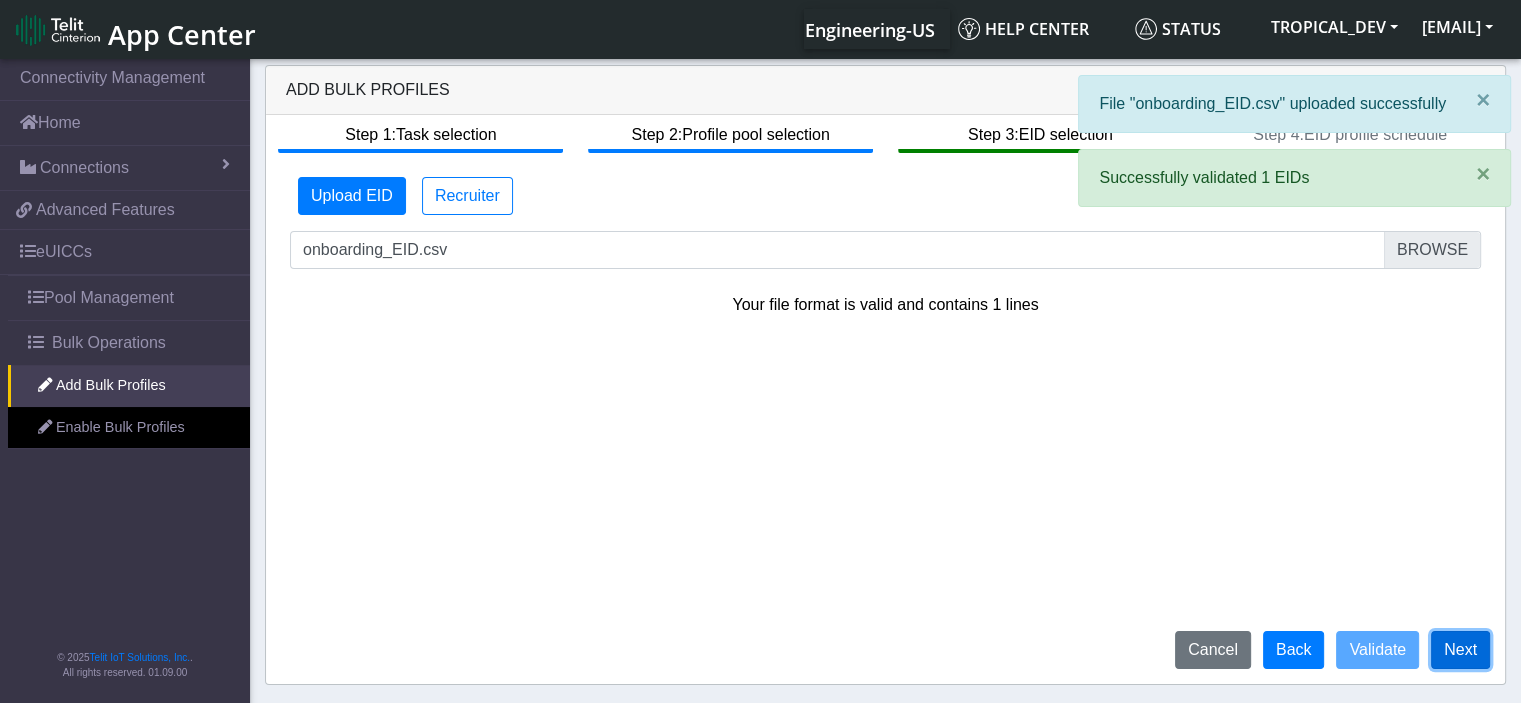 click on "Next" at bounding box center [1460, 650] 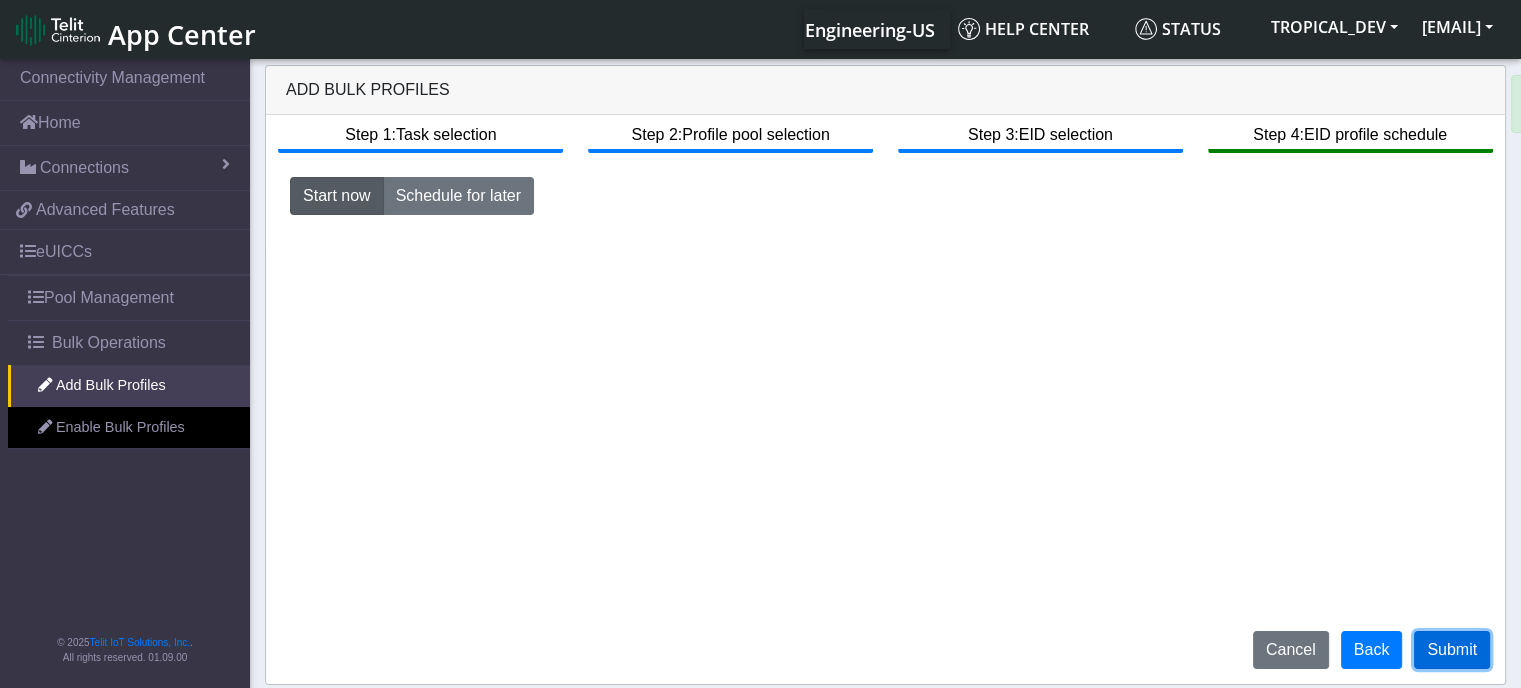 click on "Submit" at bounding box center (1452, 650) 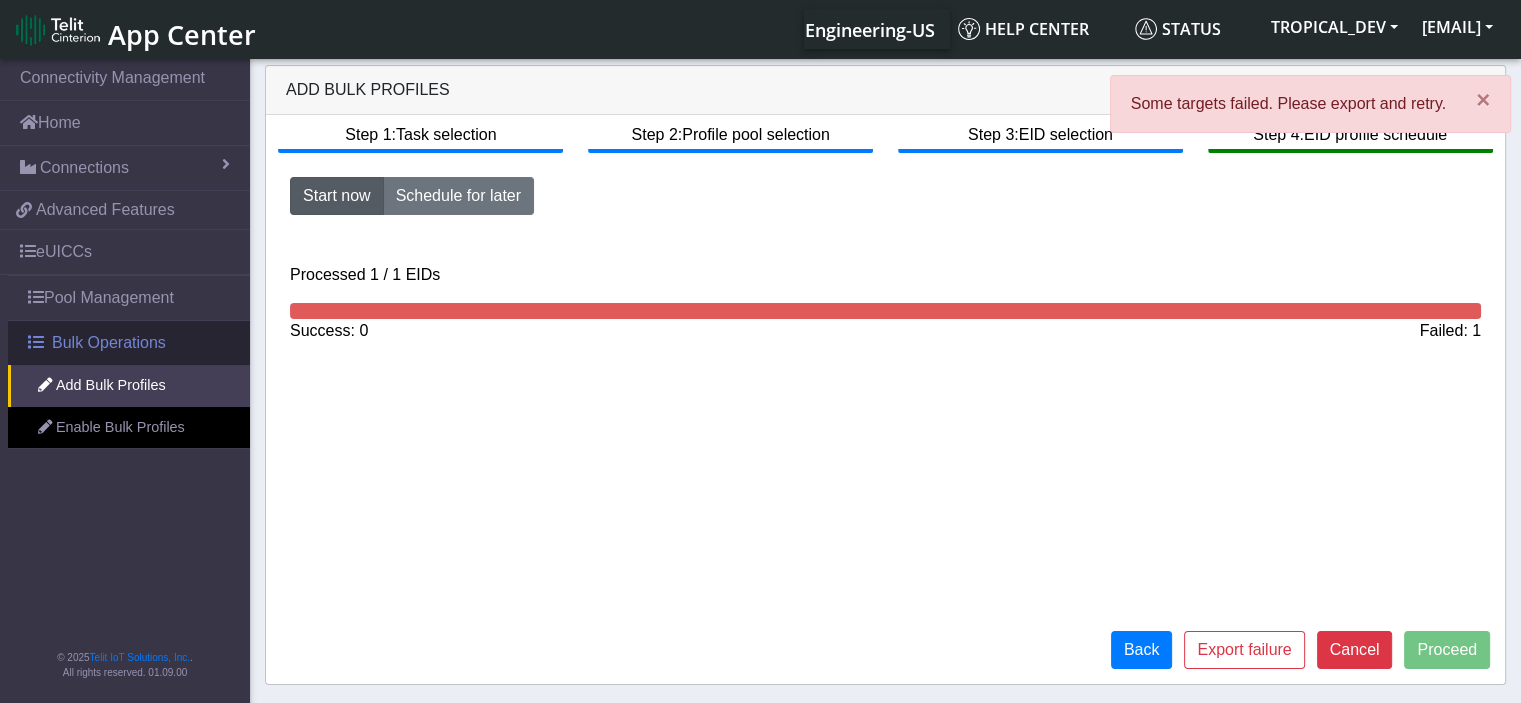 click on "Bulk Operations" at bounding box center (109, 343) 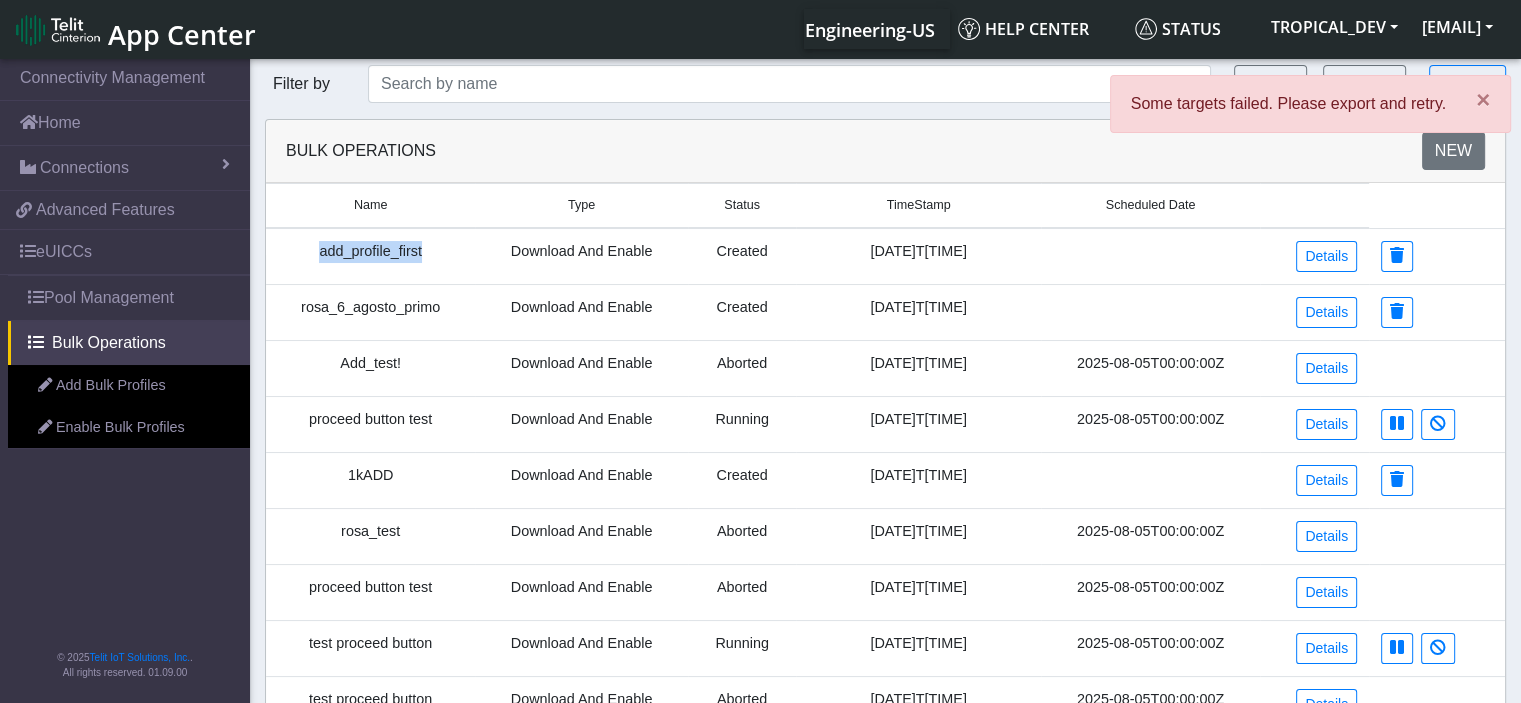 drag, startPoint x: 428, startPoint y: 253, endPoint x: 313, endPoint y: 252, distance: 115.00435 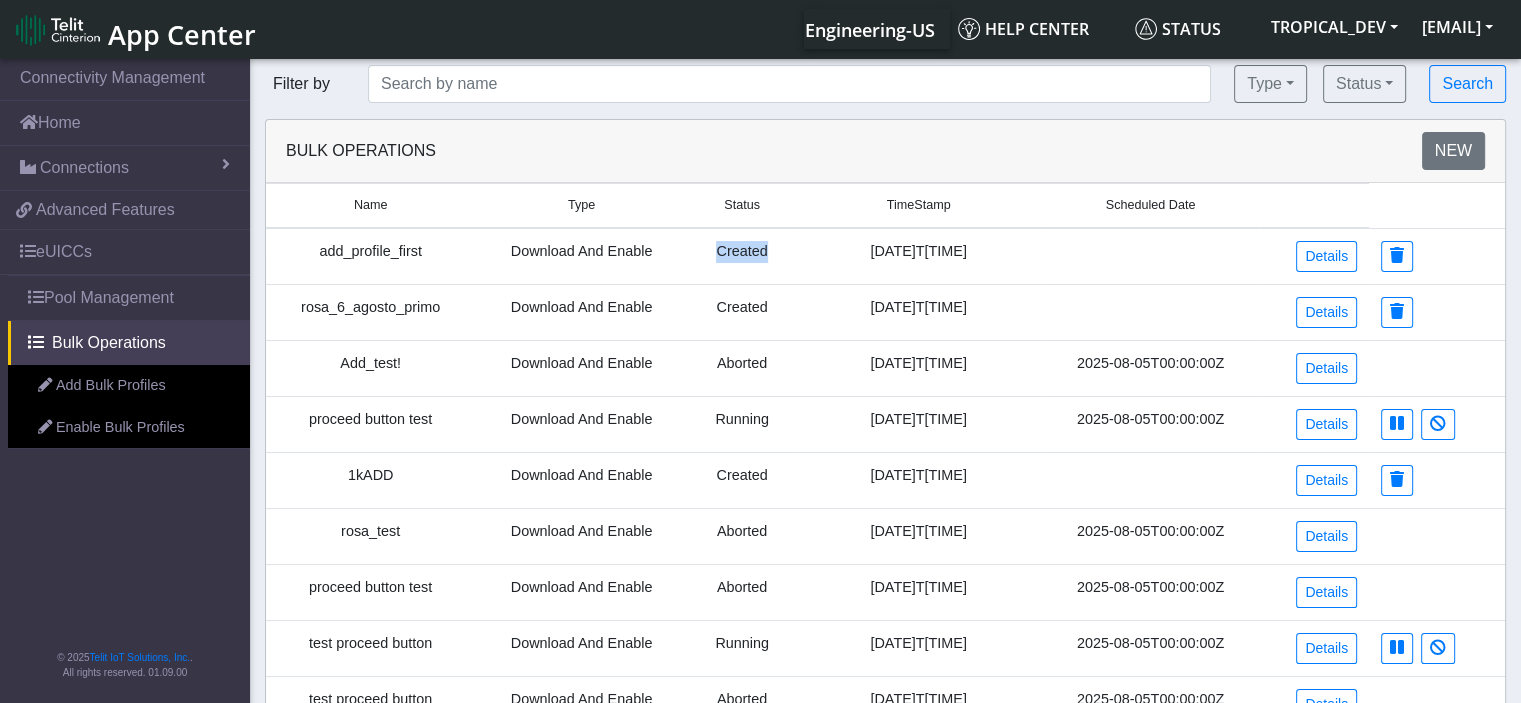 drag, startPoint x: 768, startPoint y: 254, endPoint x: 659, endPoint y: 254, distance: 109 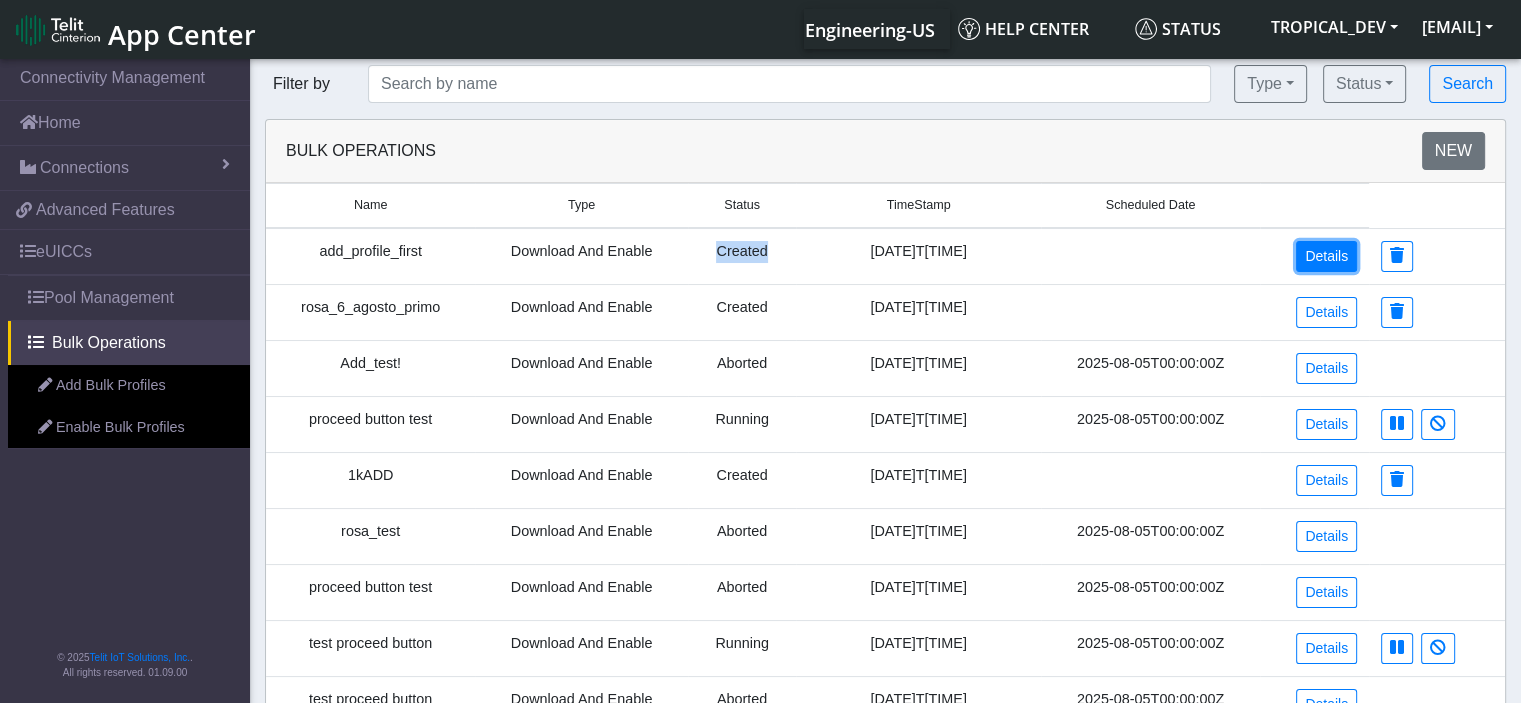 click on "Details" at bounding box center (1326, 256) 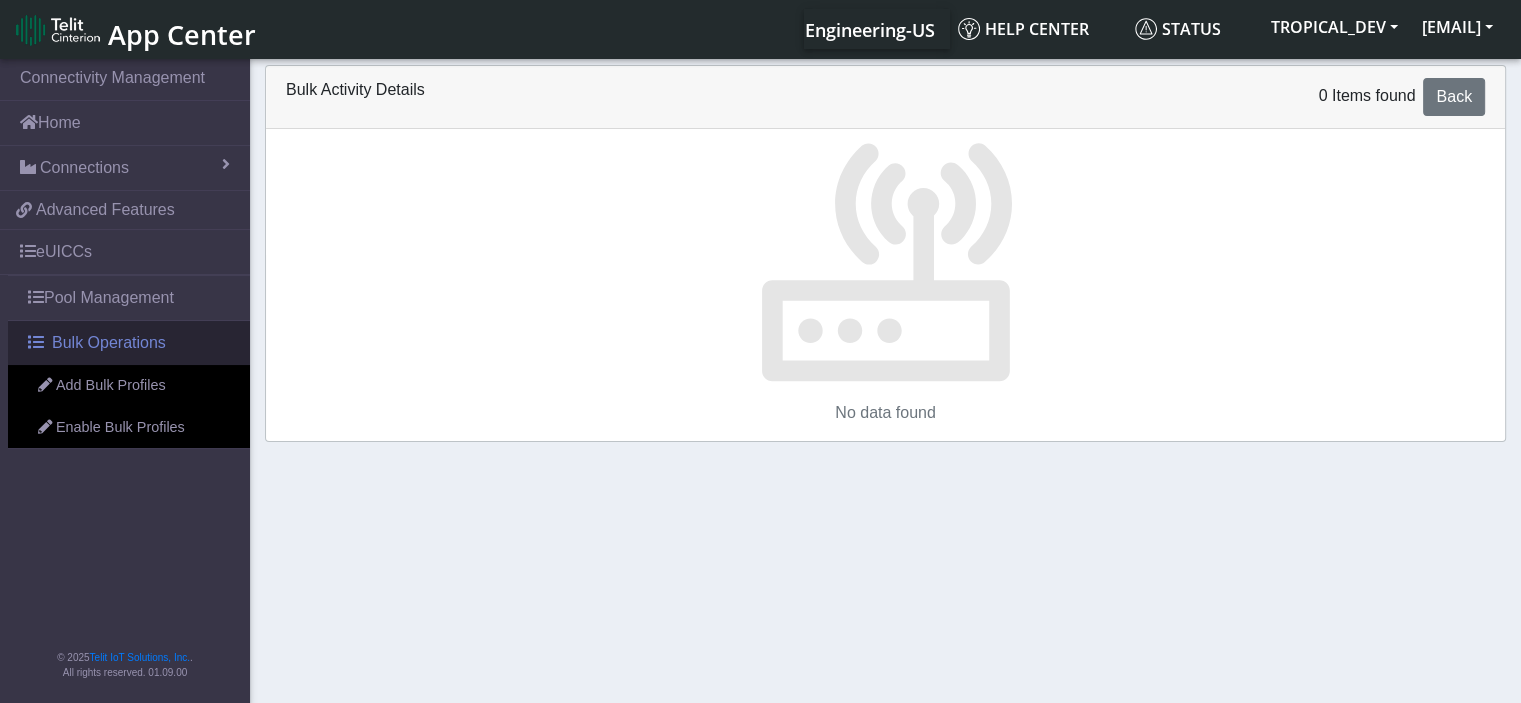 click on "Bulk Operations" at bounding box center [109, 343] 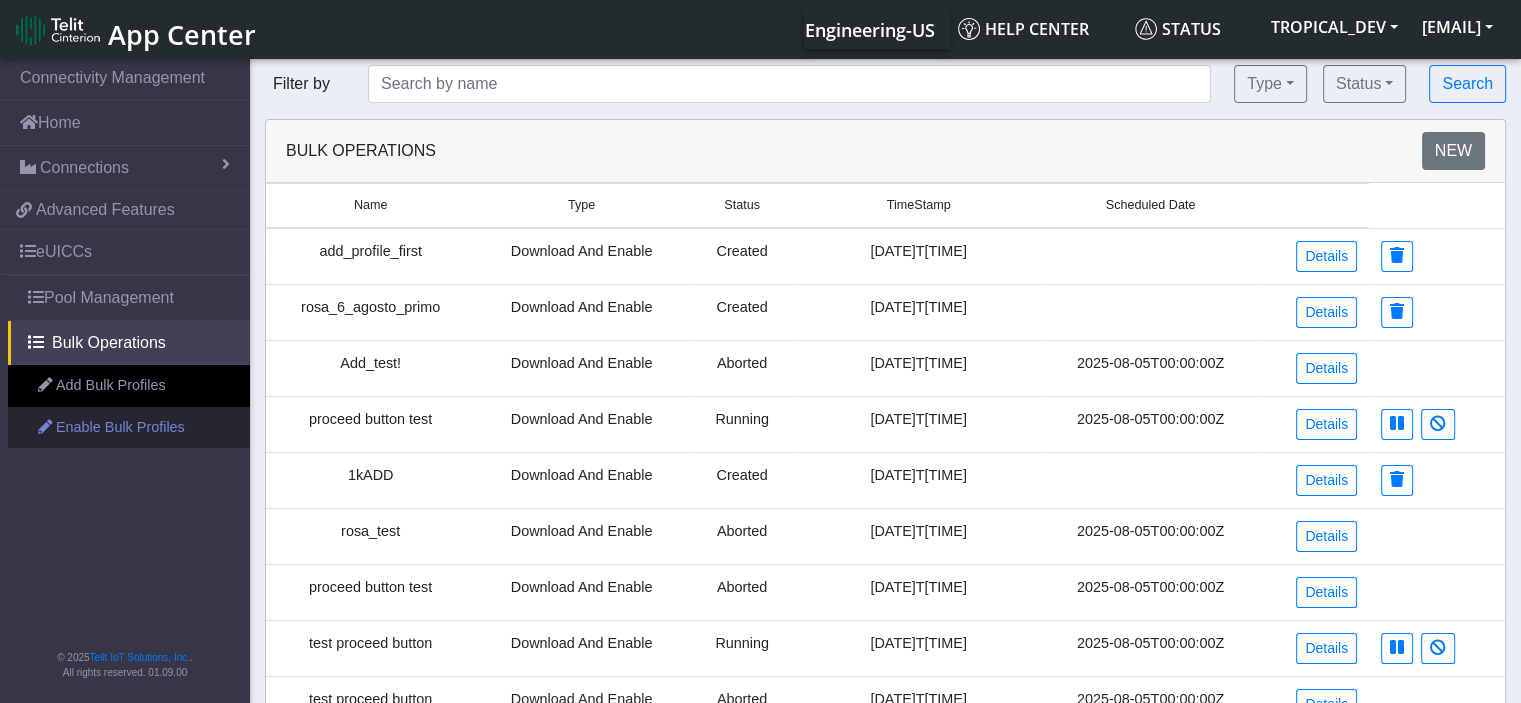 click on "Enable Bulk Profiles" at bounding box center [129, 428] 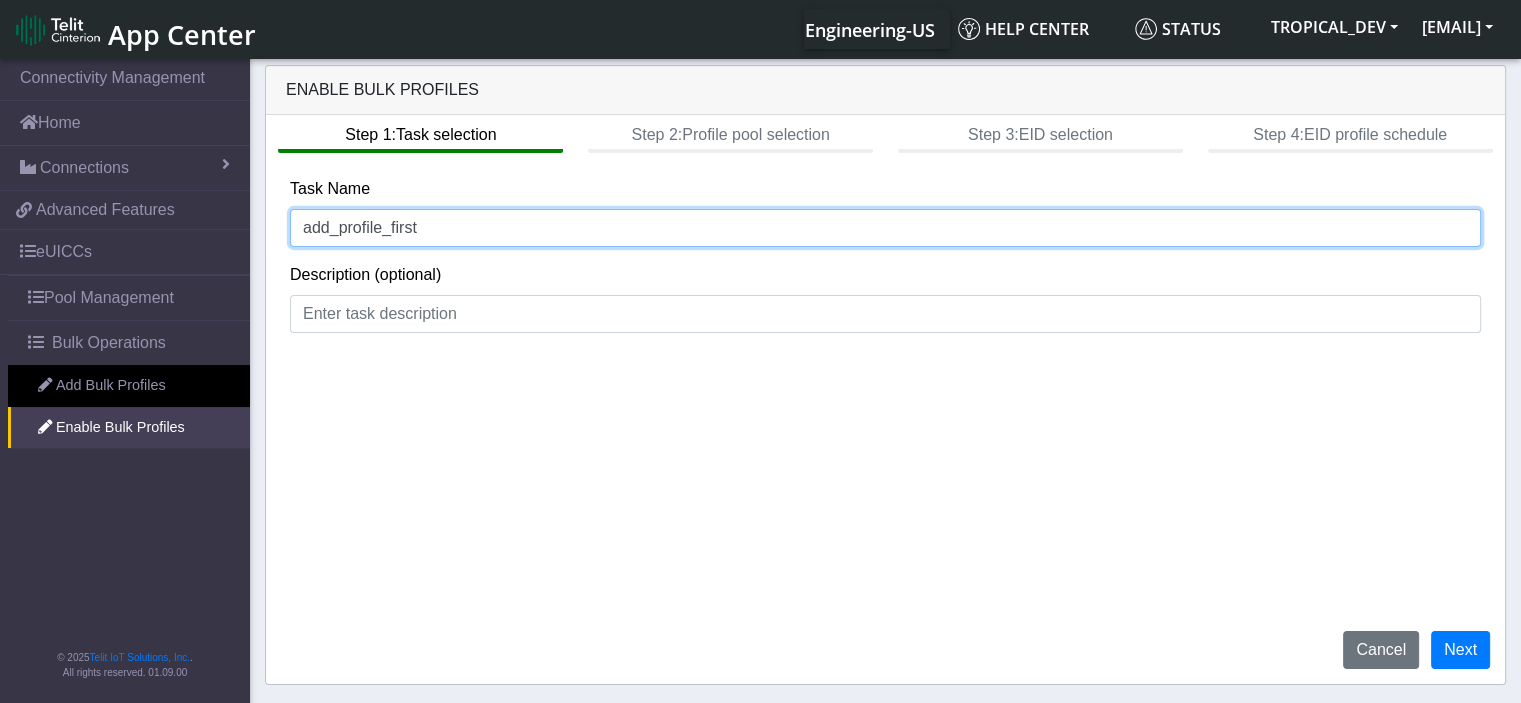 drag, startPoint x: 329, startPoint y: 230, endPoint x: 295, endPoint y: 227, distance: 34.132095 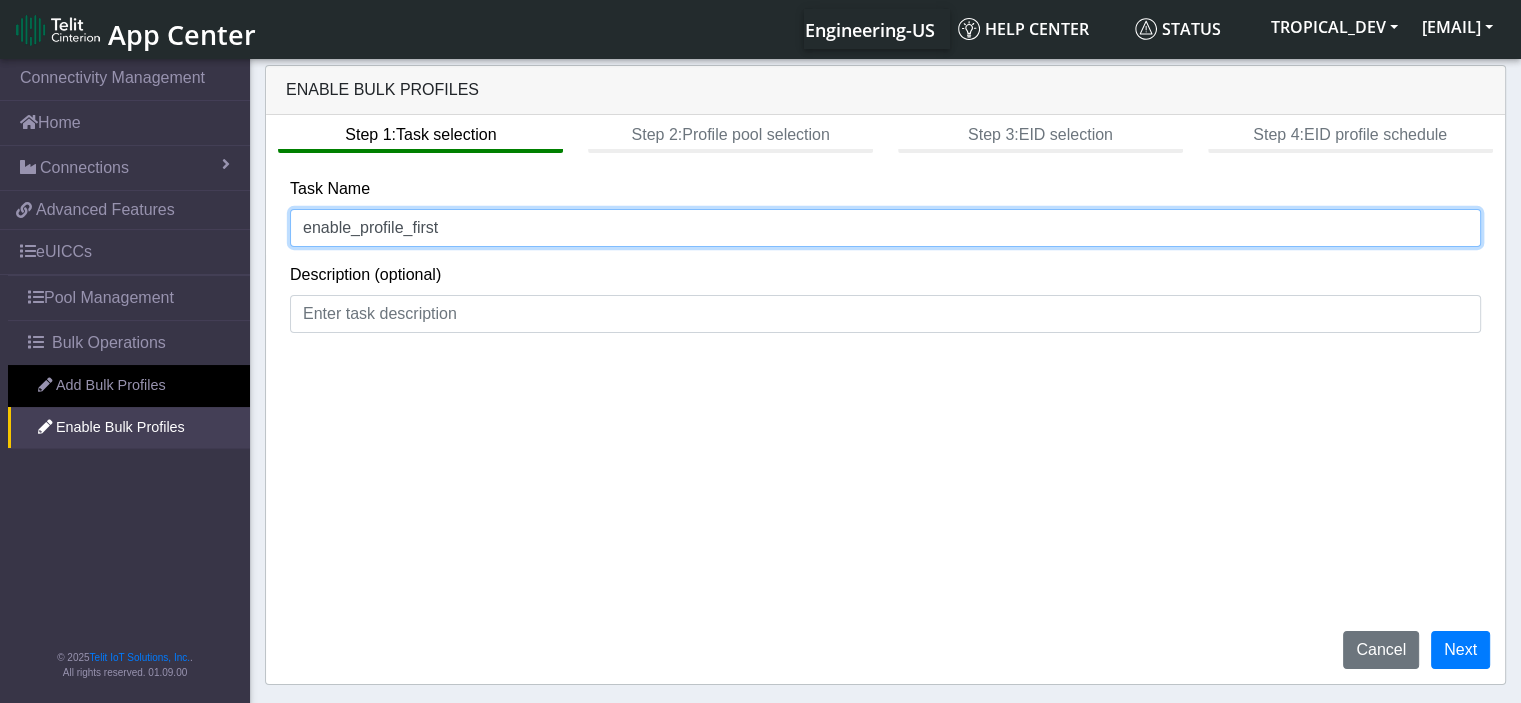drag, startPoint x: 443, startPoint y: 215, endPoint x: 406, endPoint y: 223, distance: 37.85499 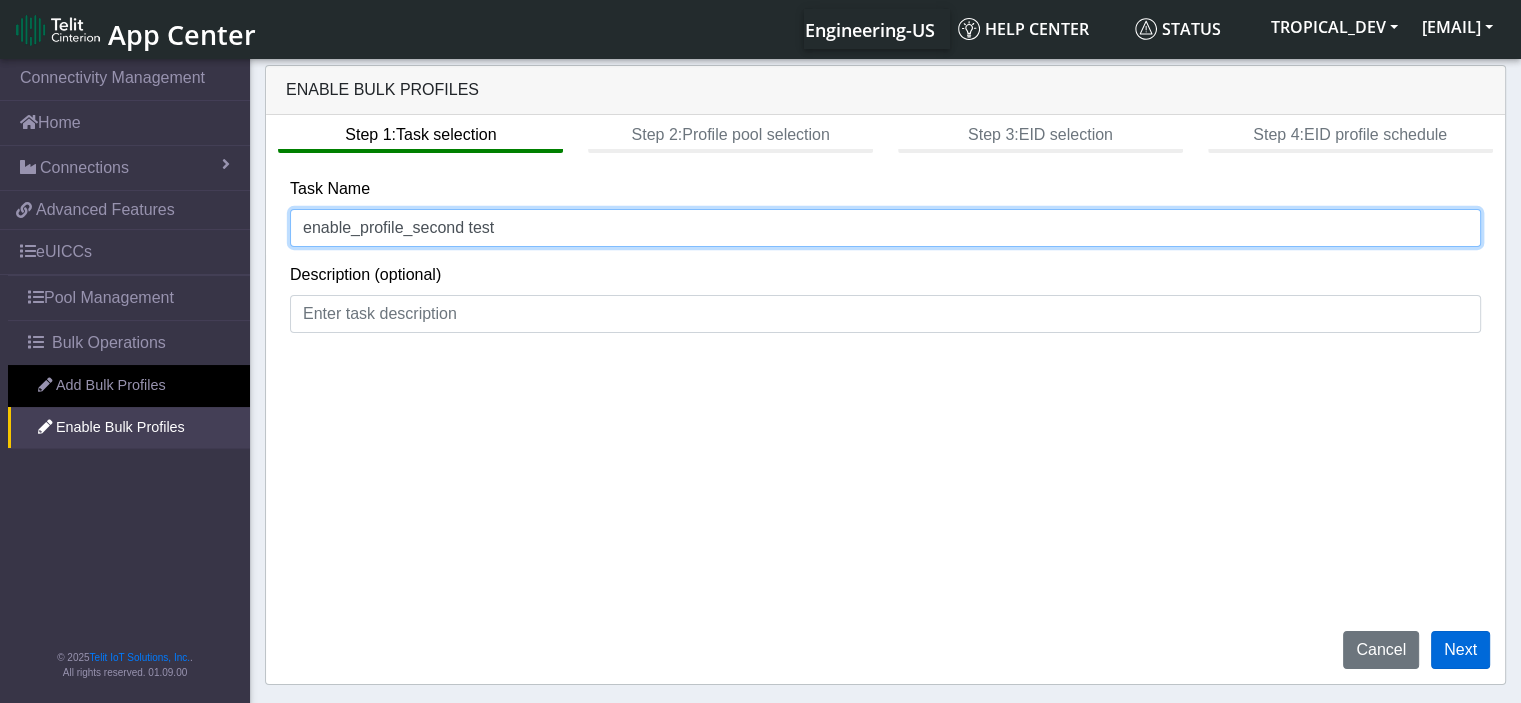 type on "enable_profile_second test" 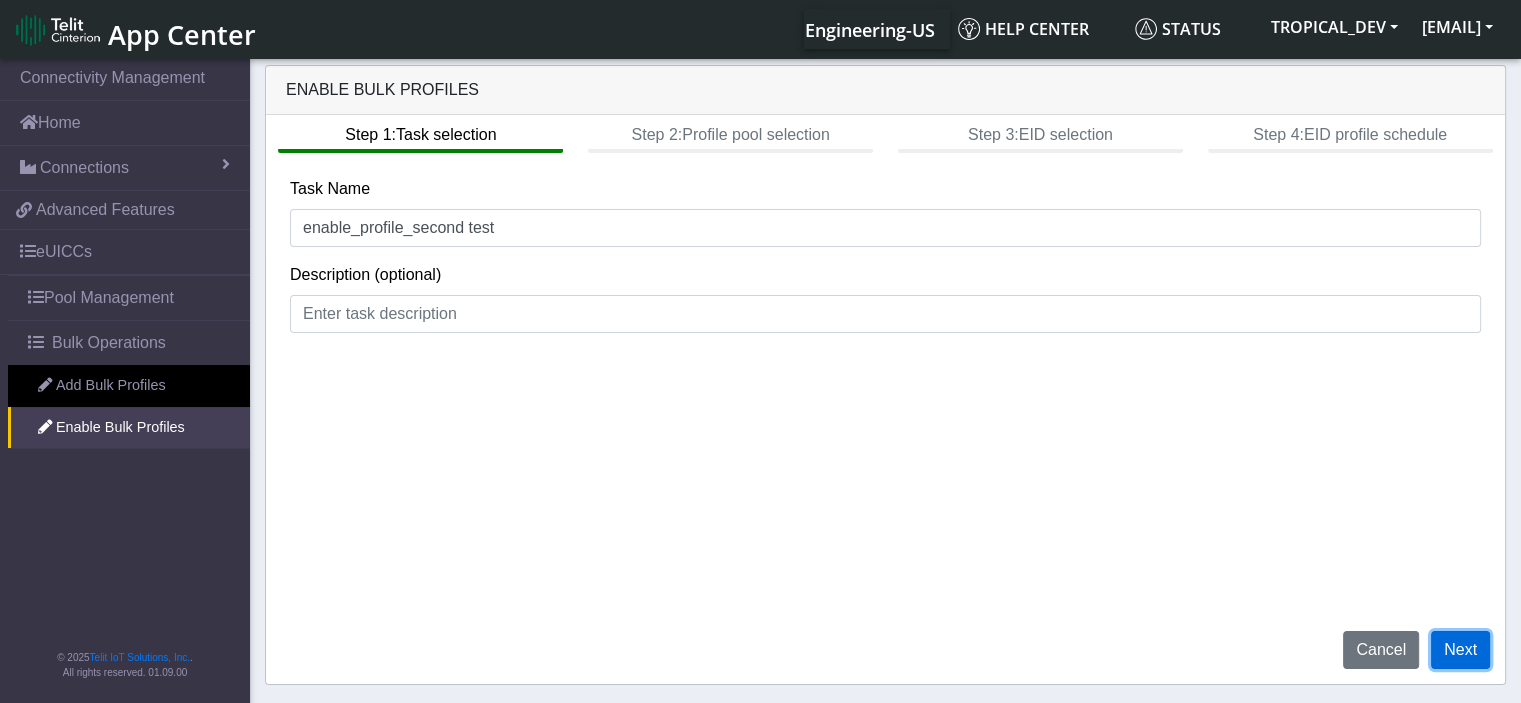 click on "Next" at bounding box center [1460, 650] 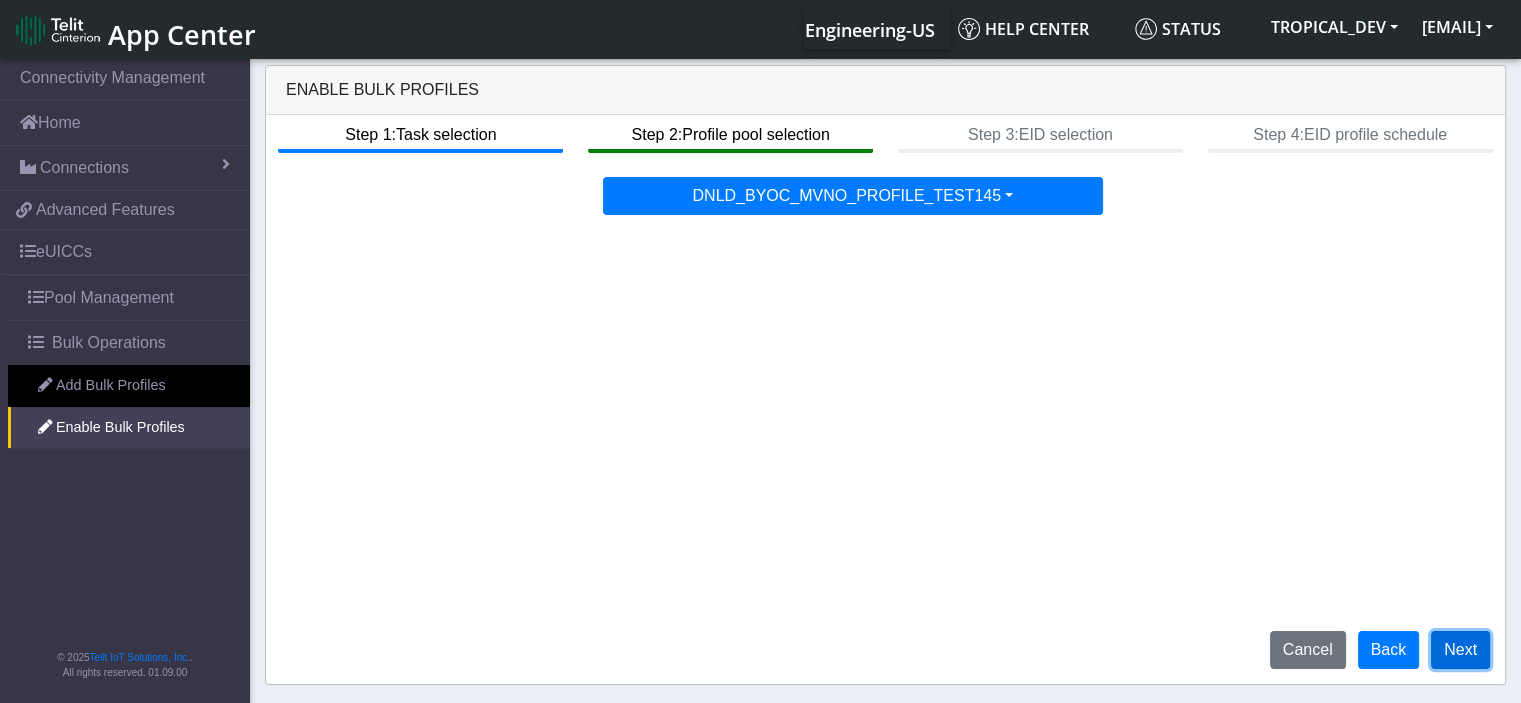 click on "Next" at bounding box center [1460, 650] 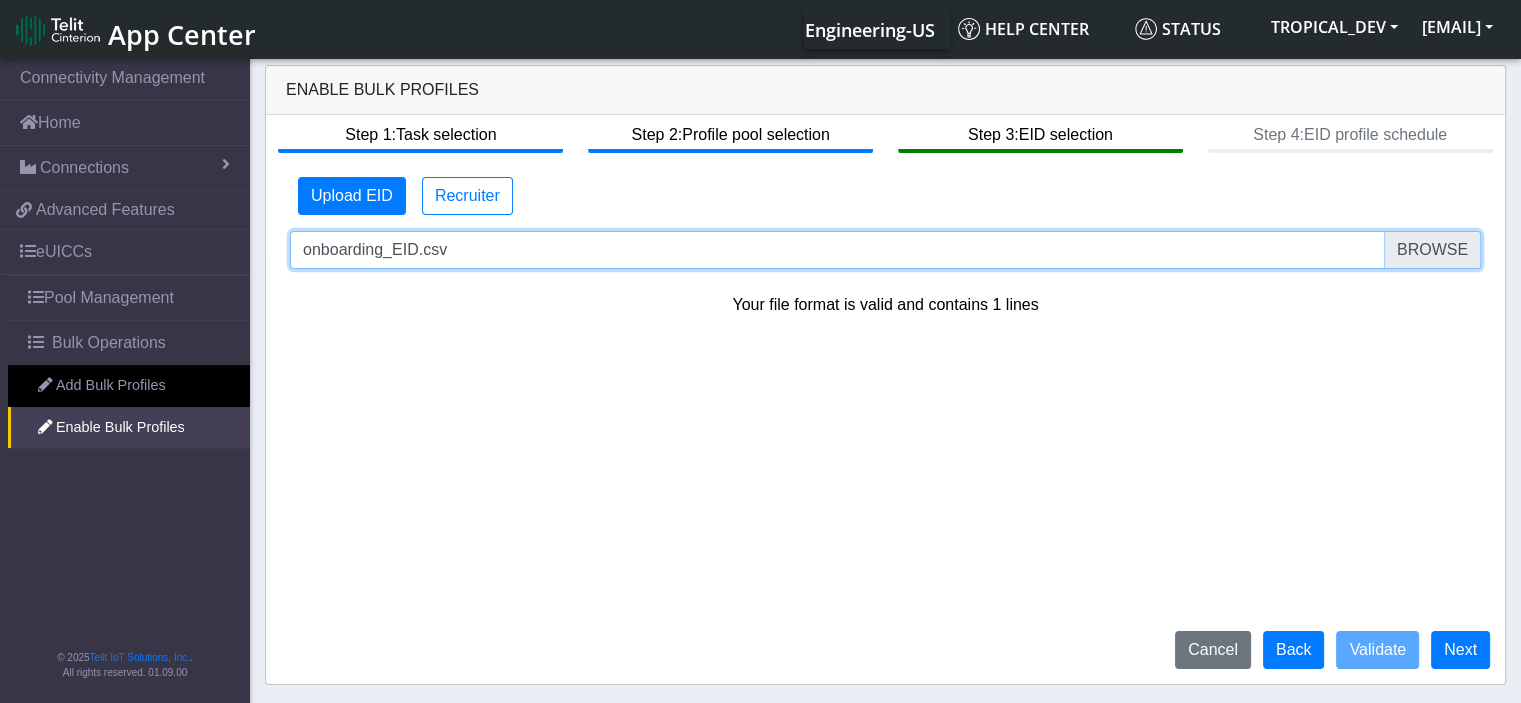 click on "onboarding_EID.csv" at bounding box center (885, 250) 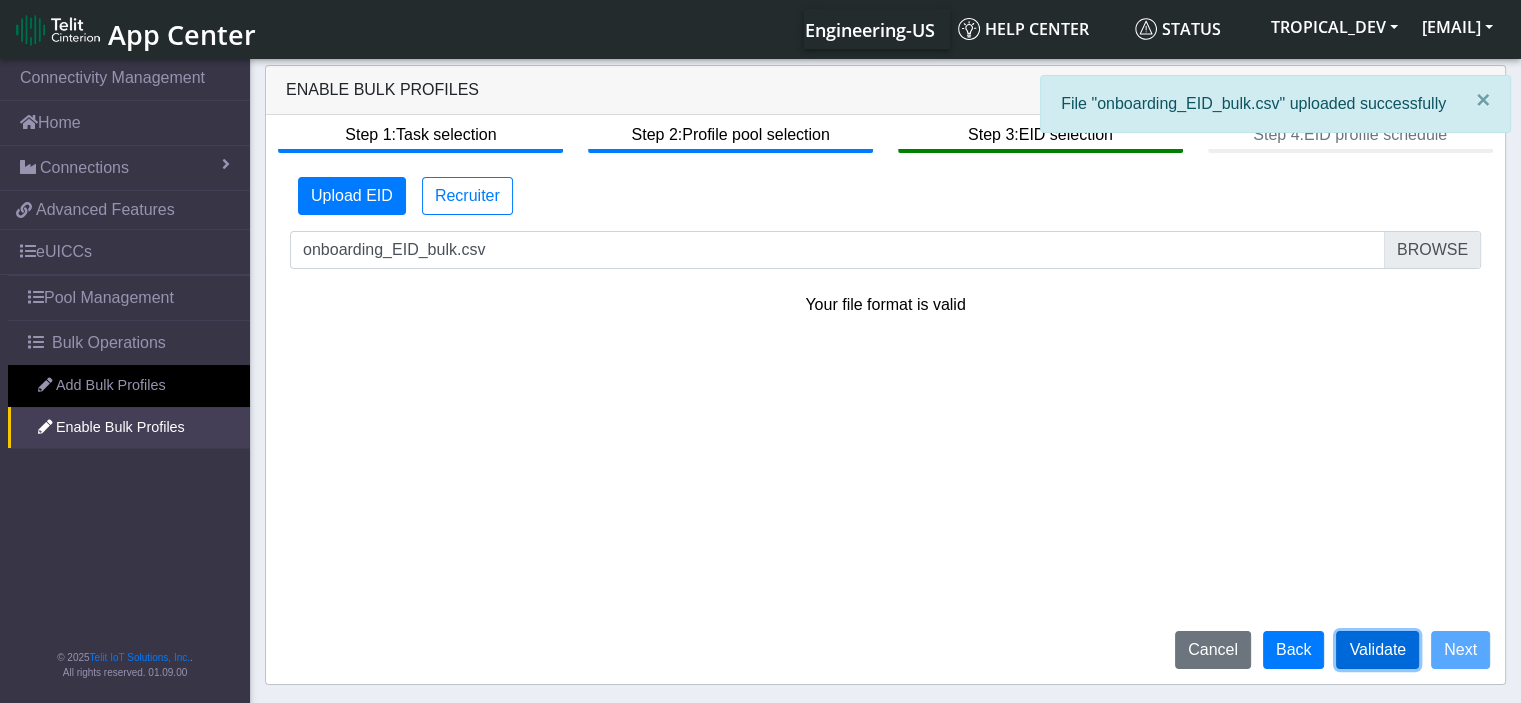 click on "Validate" at bounding box center [1377, 650] 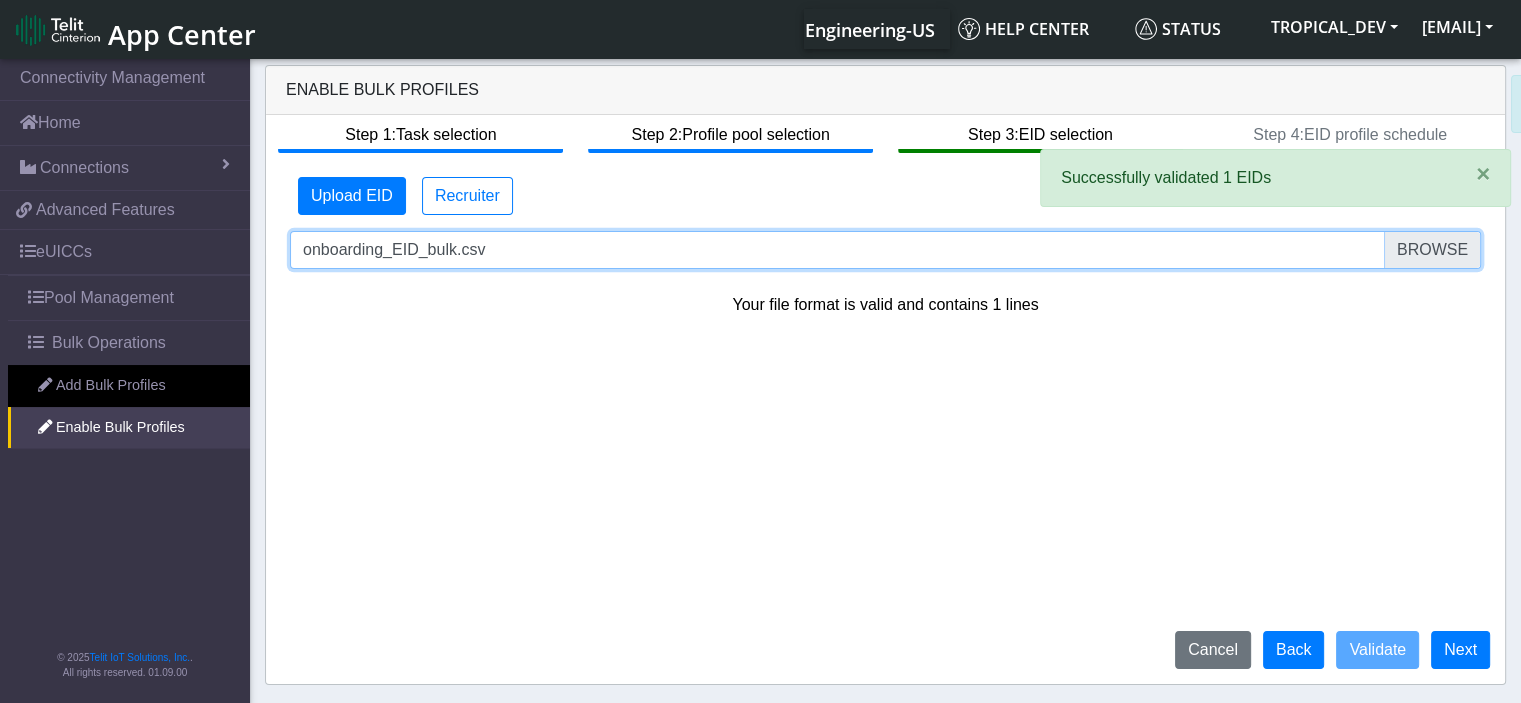 click on "onboarding_EID_bulk.csv" at bounding box center [885, 250] 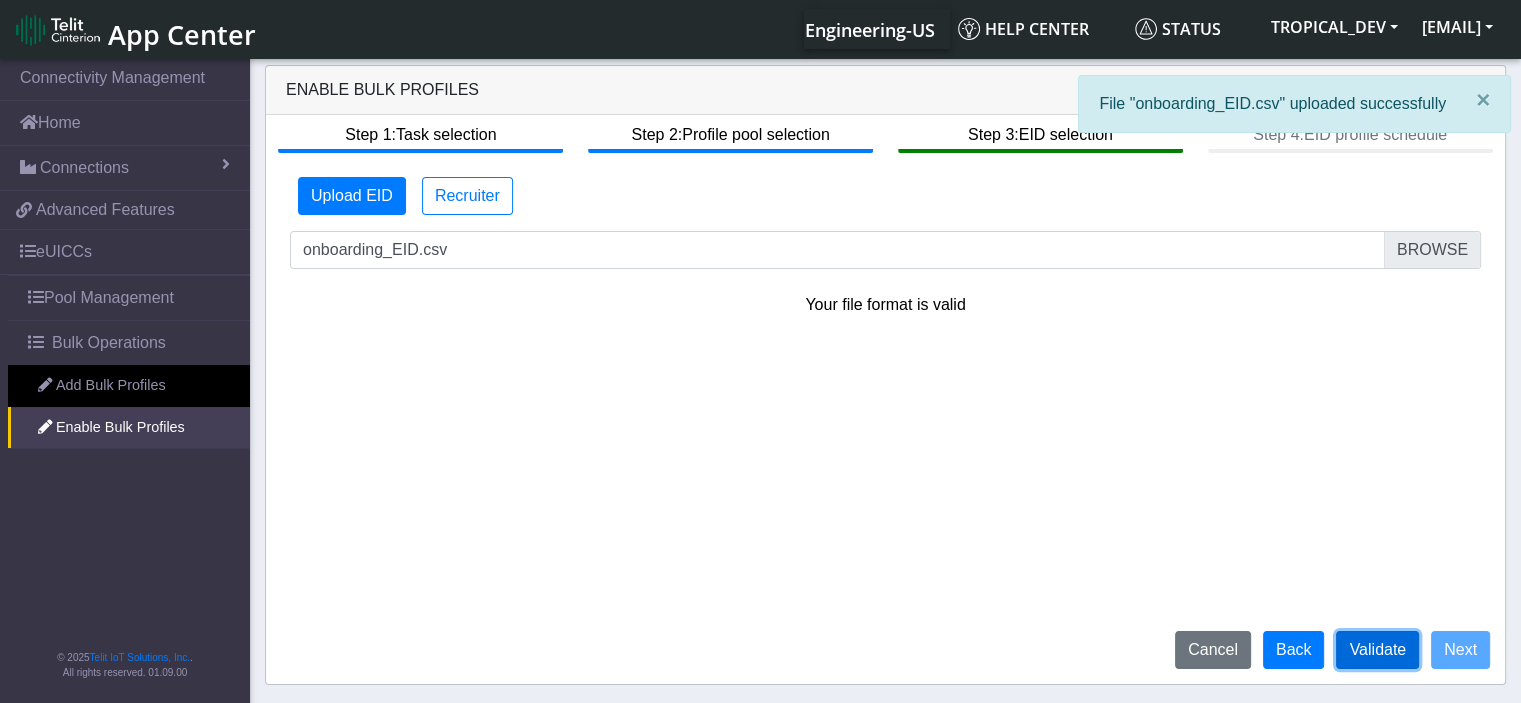 click on "Validate" at bounding box center (1377, 650) 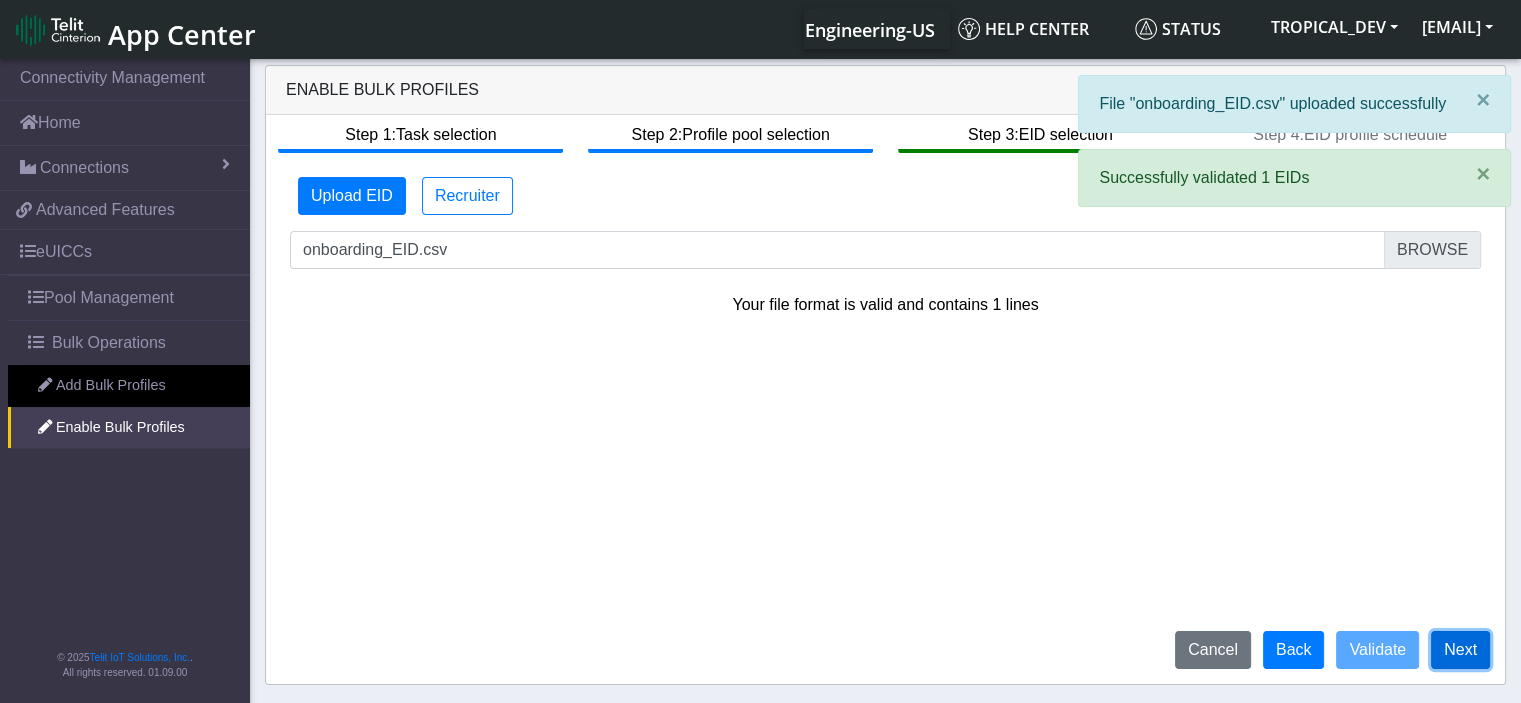 click on "Next" at bounding box center [1460, 650] 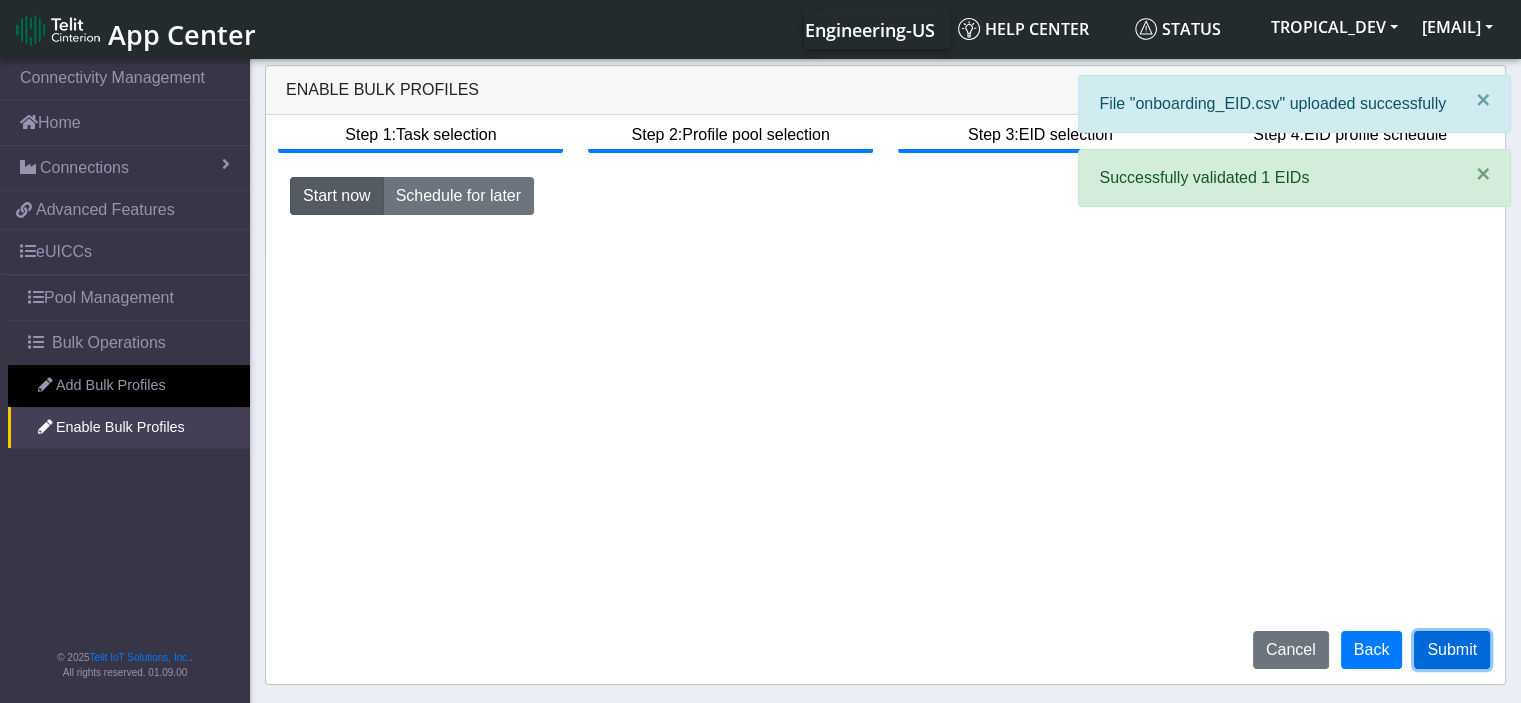 click on "Submit" at bounding box center (1452, 650) 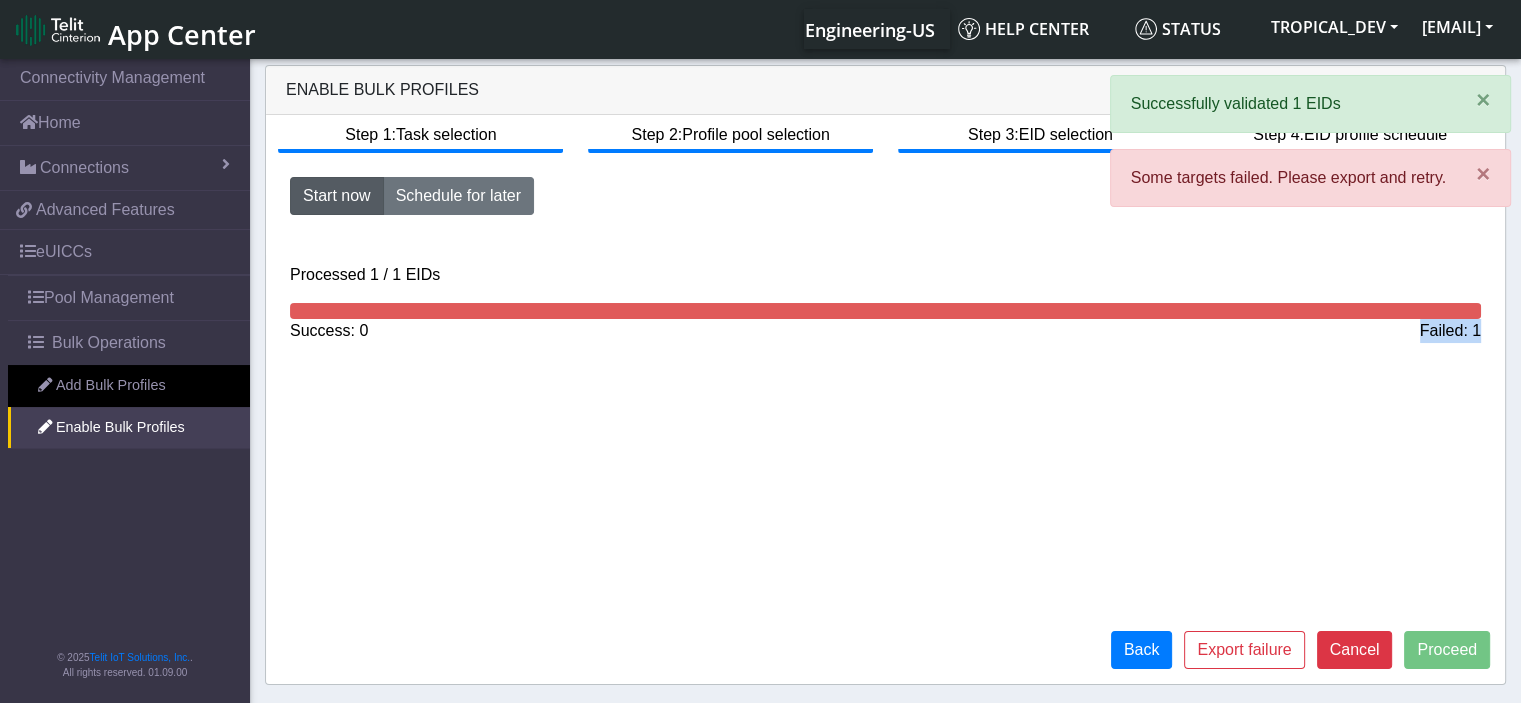 drag, startPoint x: 1496, startPoint y: 336, endPoint x: 1380, endPoint y: 337, distance: 116.00431 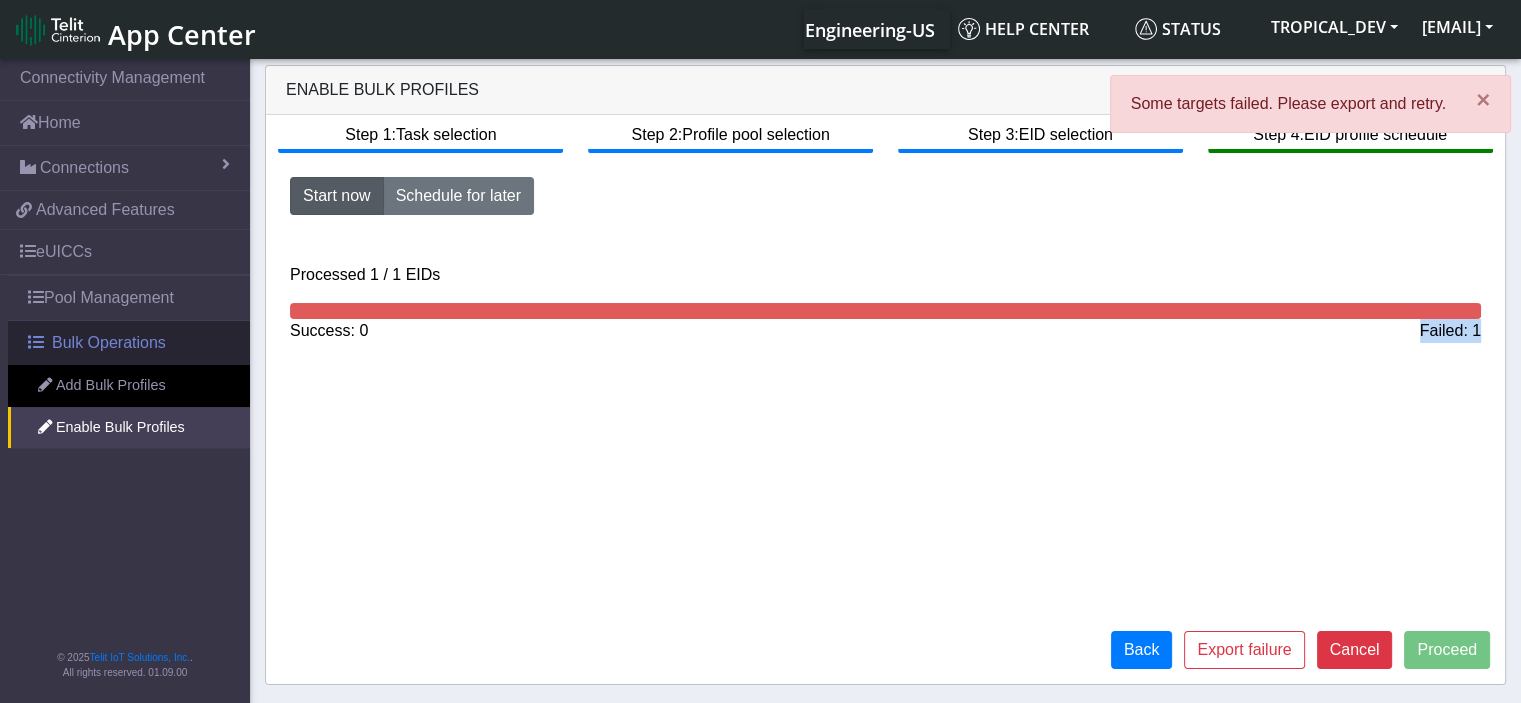 click on "Bulk Operations" at bounding box center (109, 343) 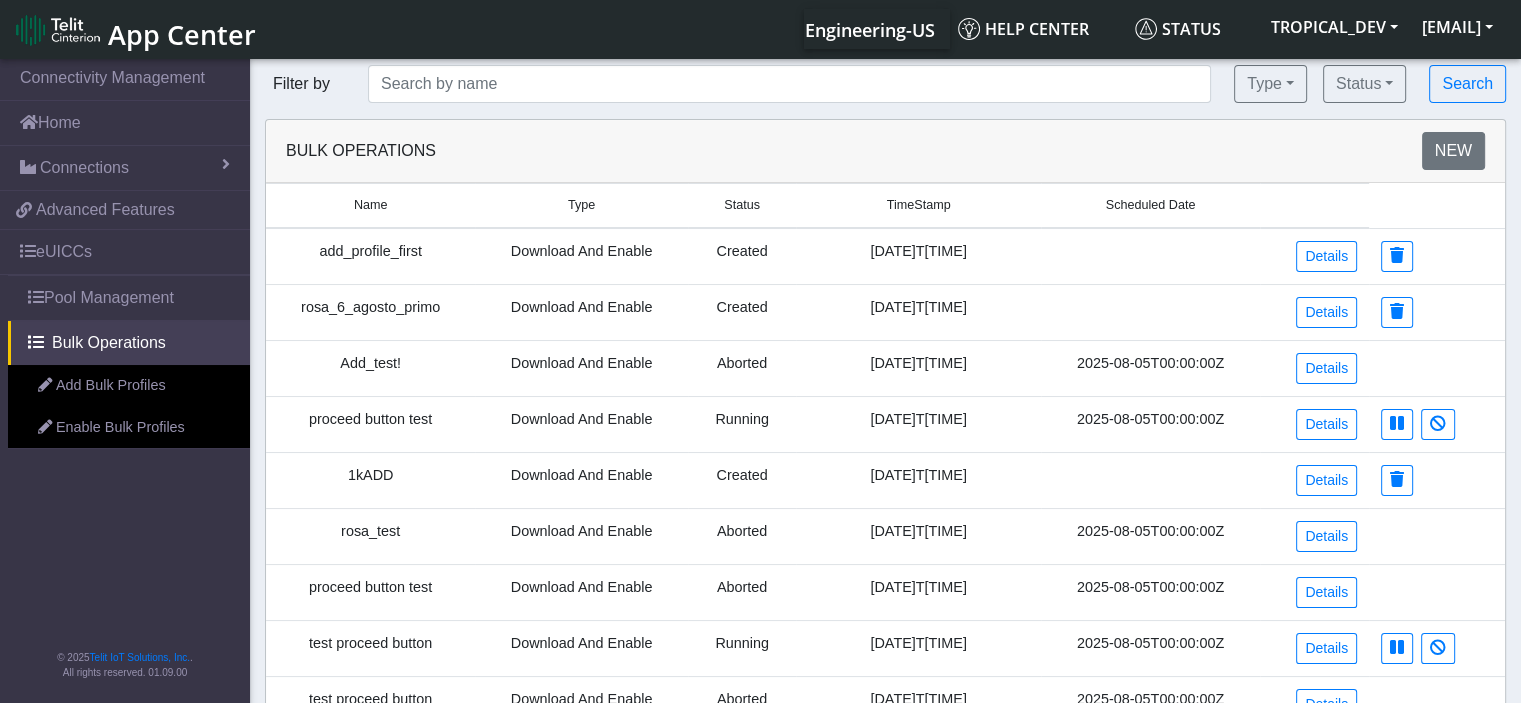 drag, startPoint x: 392, startPoint y: 255, endPoint x: 236, endPoint y: 272, distance: 156.92355 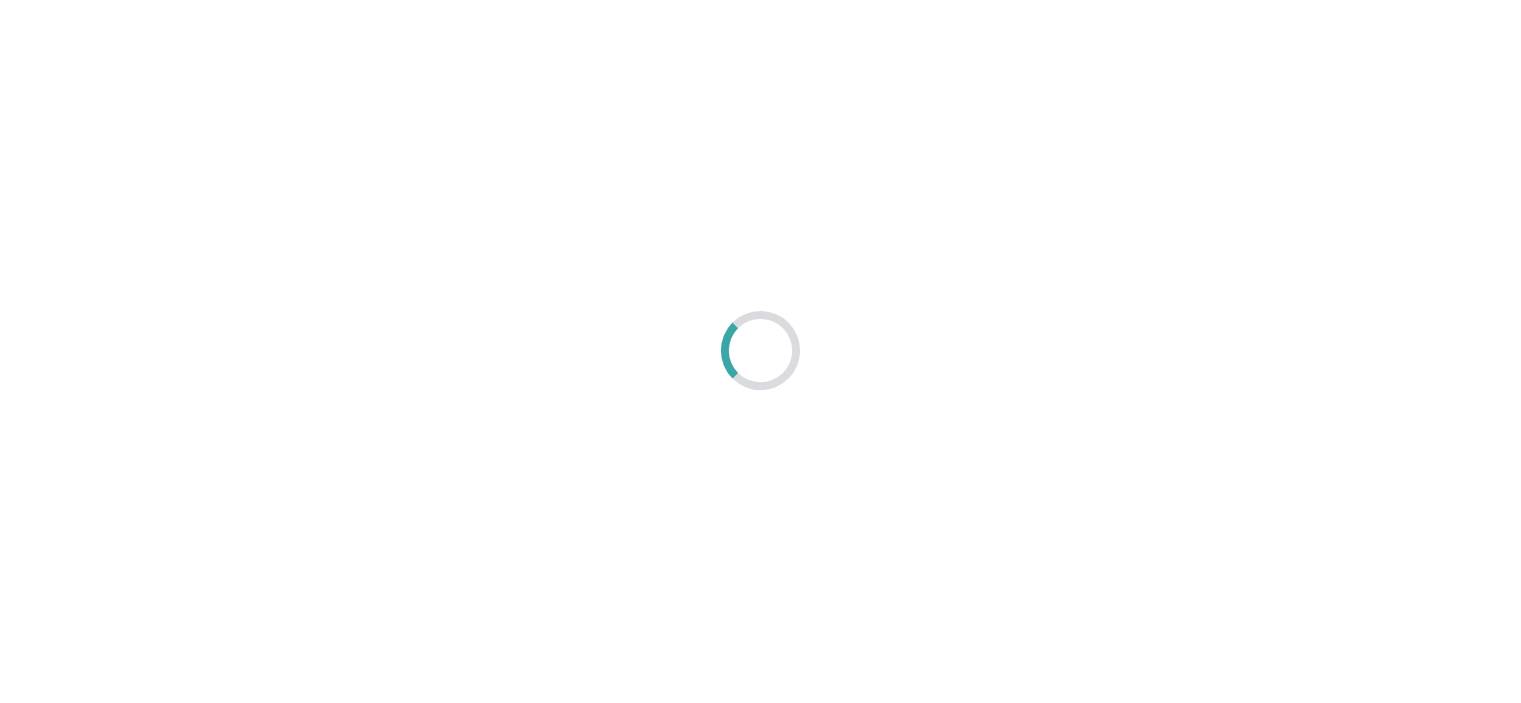 scroll, scrollTop: 0, scrollLeft: 0, axis: both 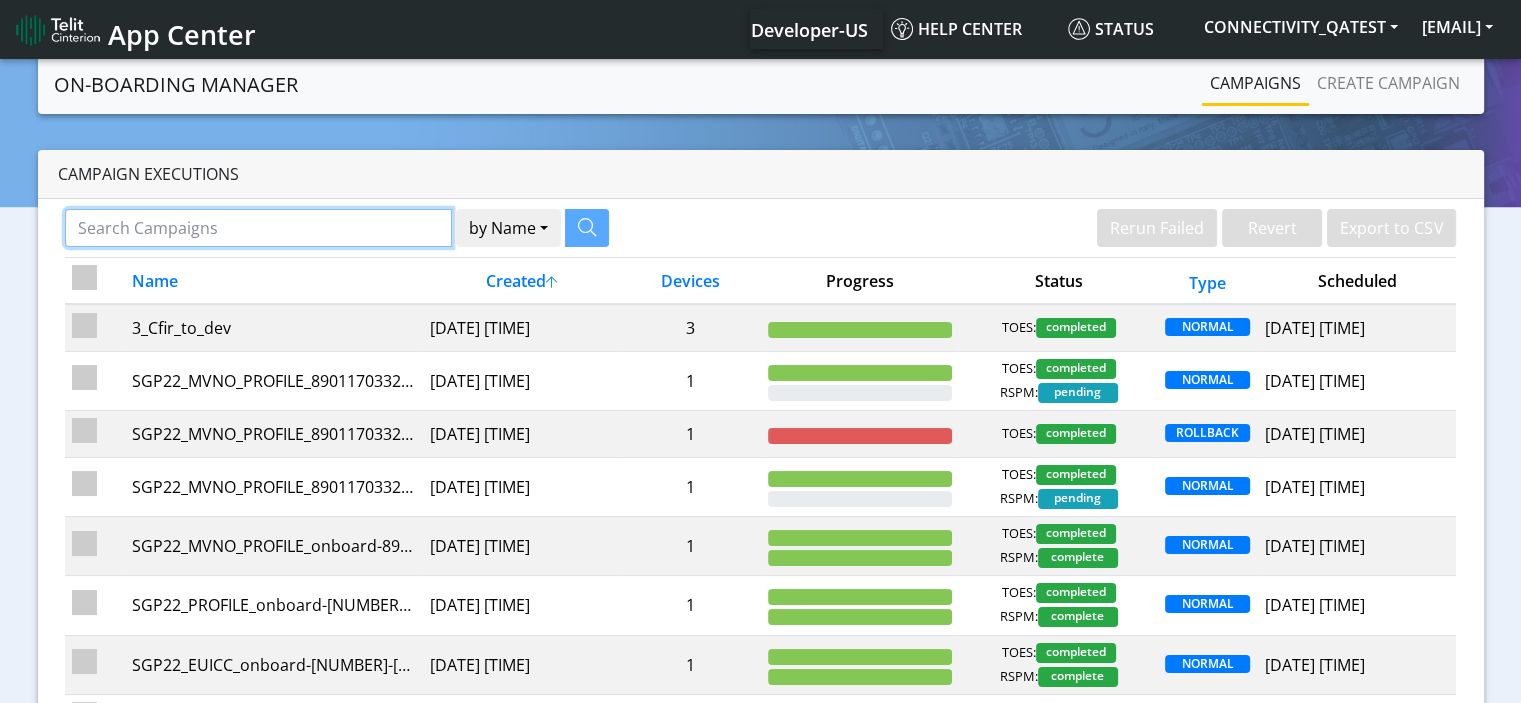 click 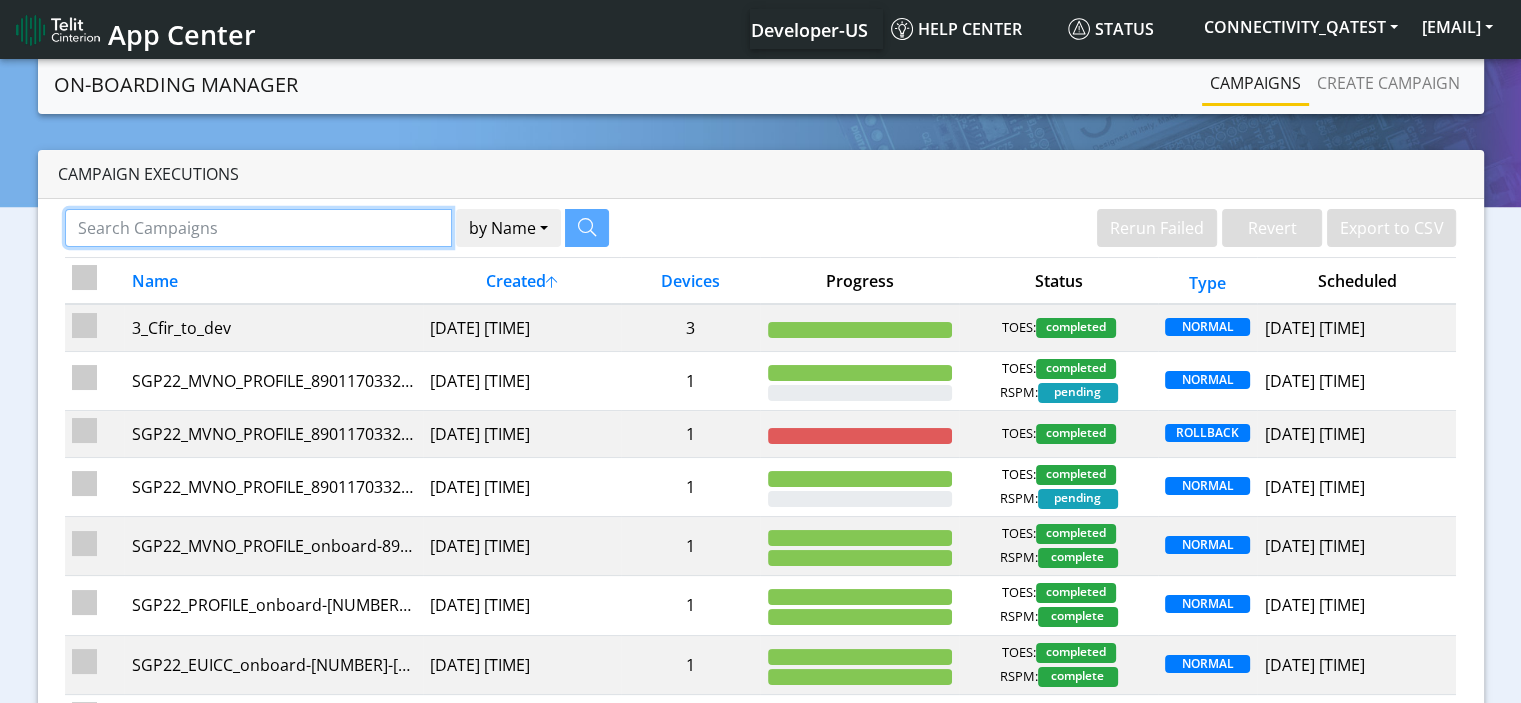 paste on "89011703324460431559" 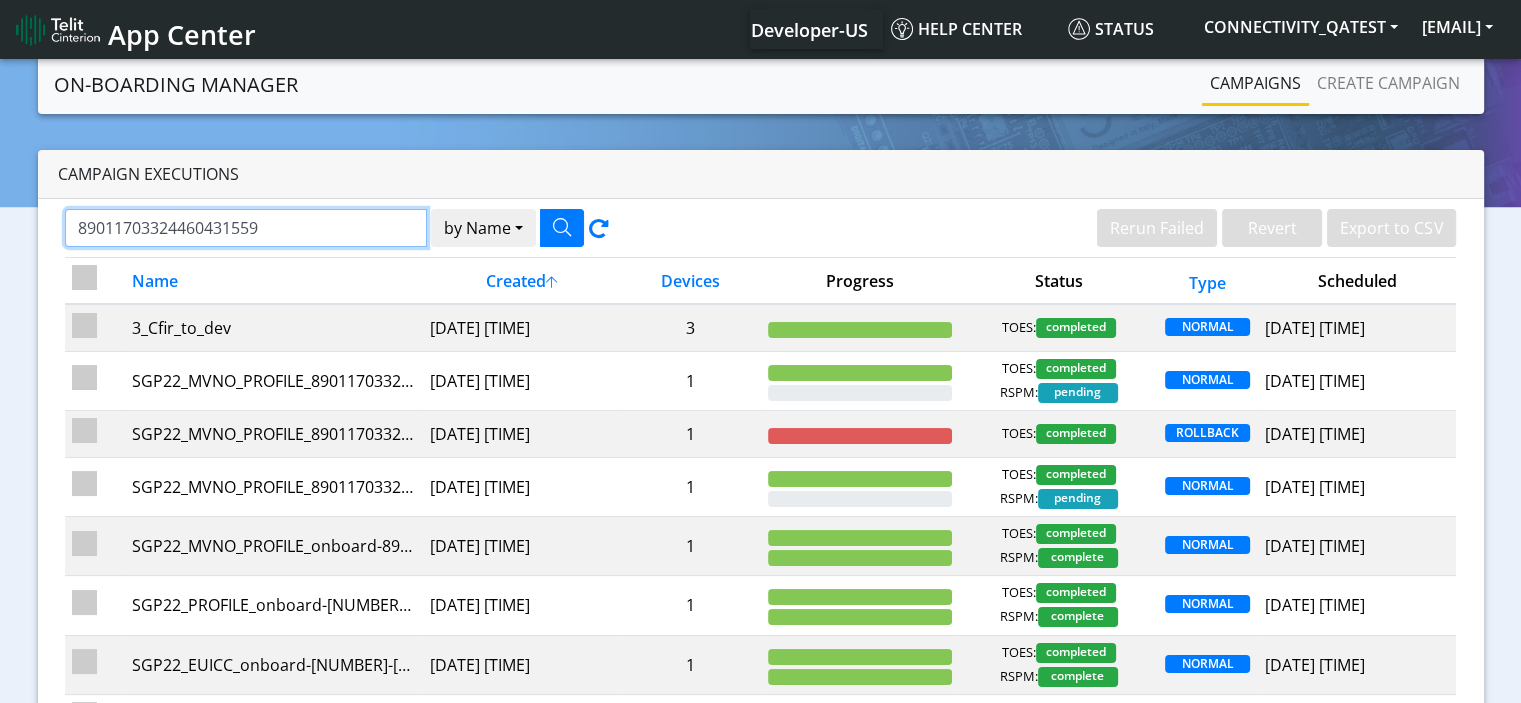type on "89011703324460431559" 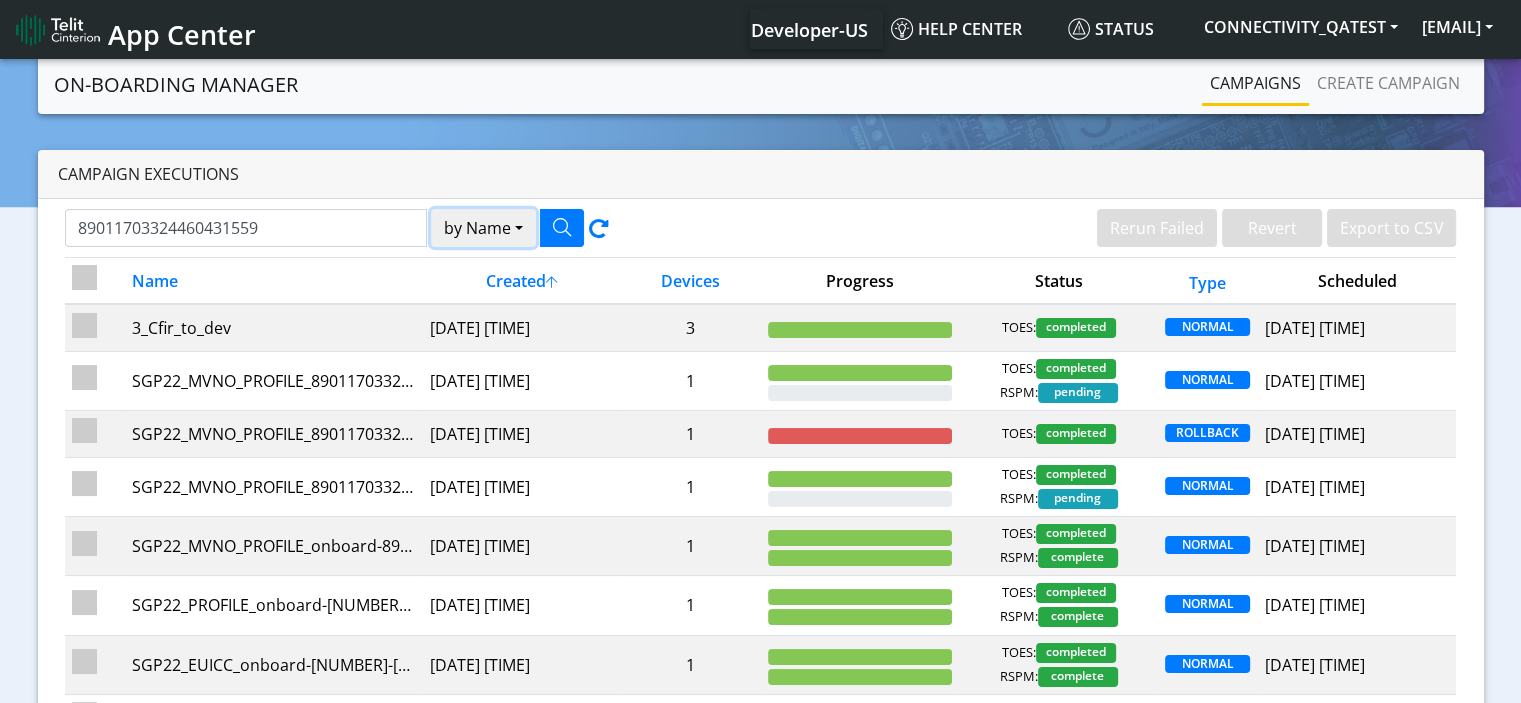 click on "by Name" at bounding box center [483, 228] 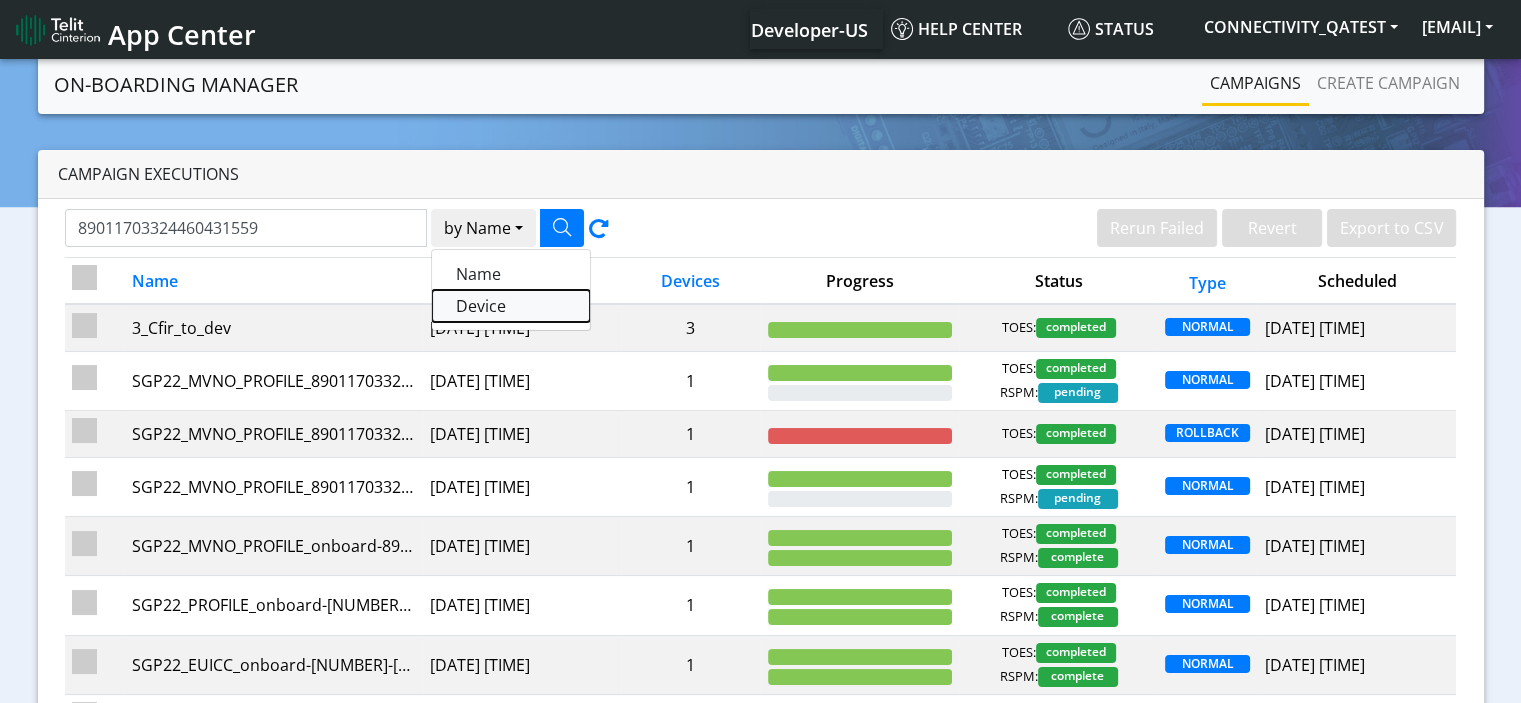click on "Device" 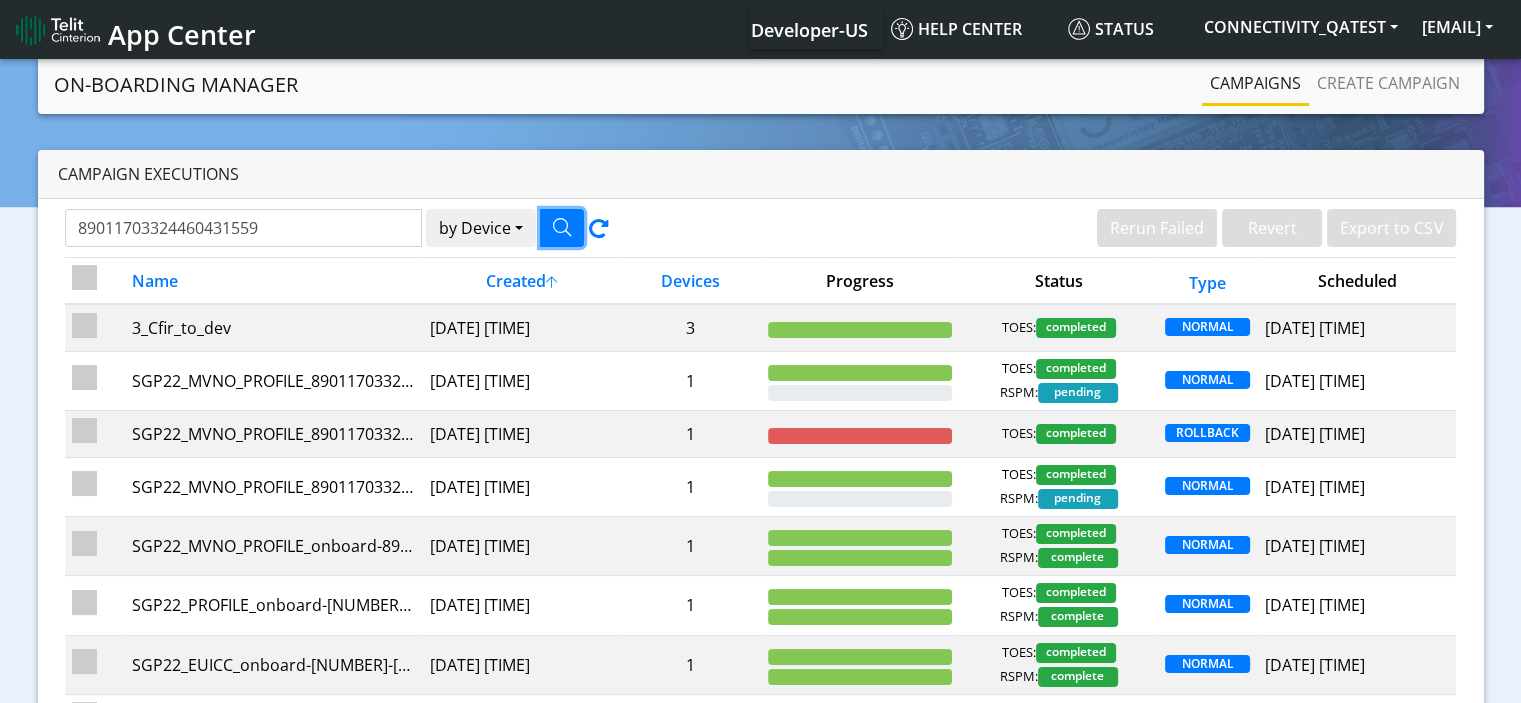 click at bounding box center [562, 227] 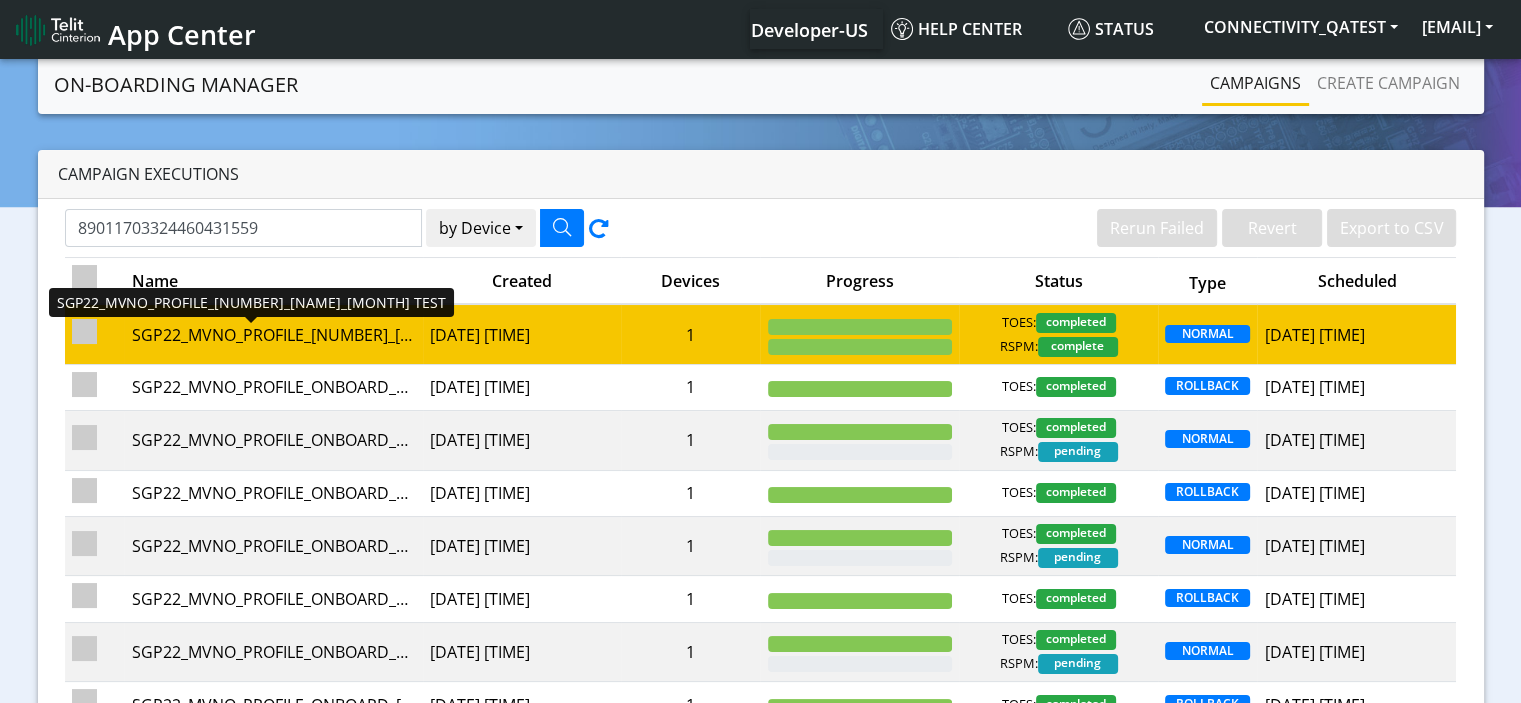 click on "SGP22_MVNO_PROFILE_[NUMBER]_[NAME]_[MONTH] TEST" at bounding box center (273, 335) 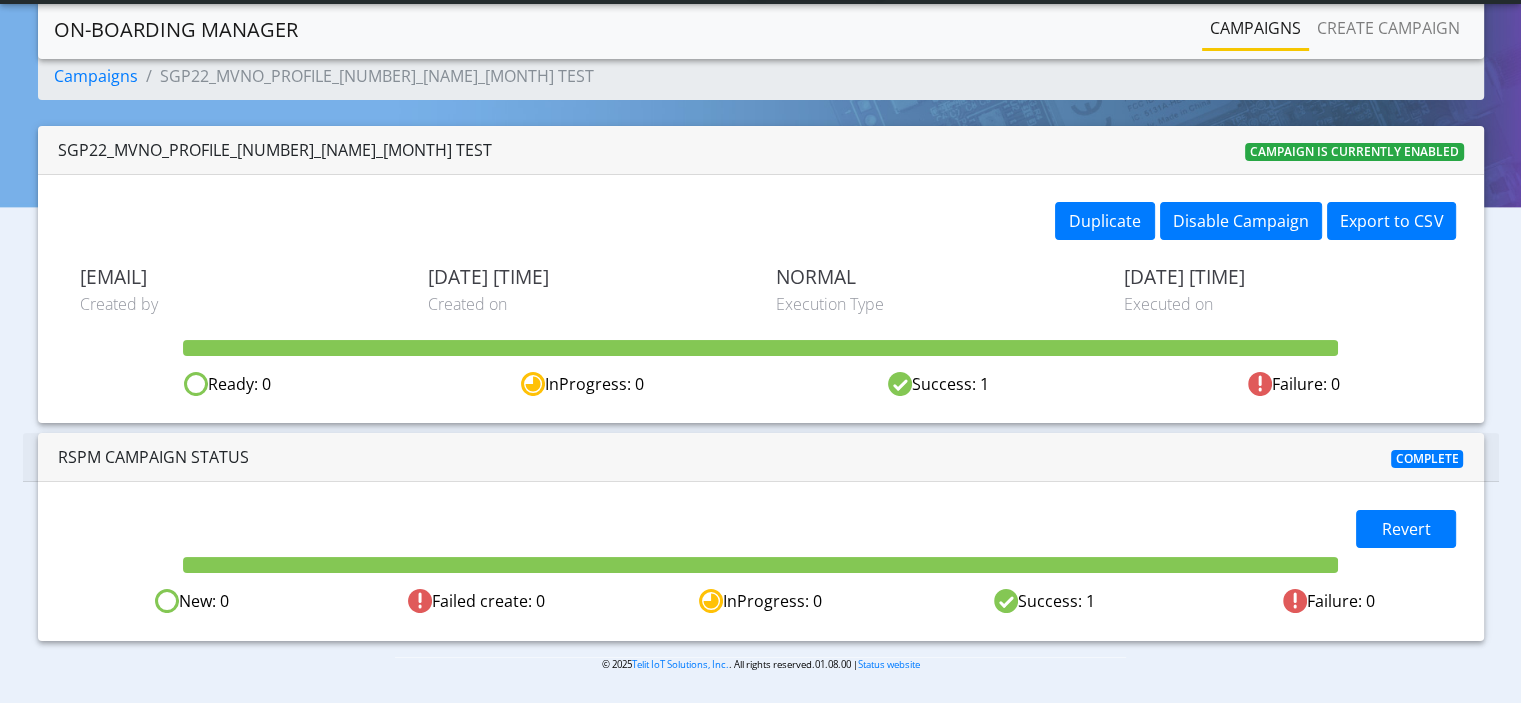 scroll, scrollTop: 40, scrollLeft: 0, axis: vertical 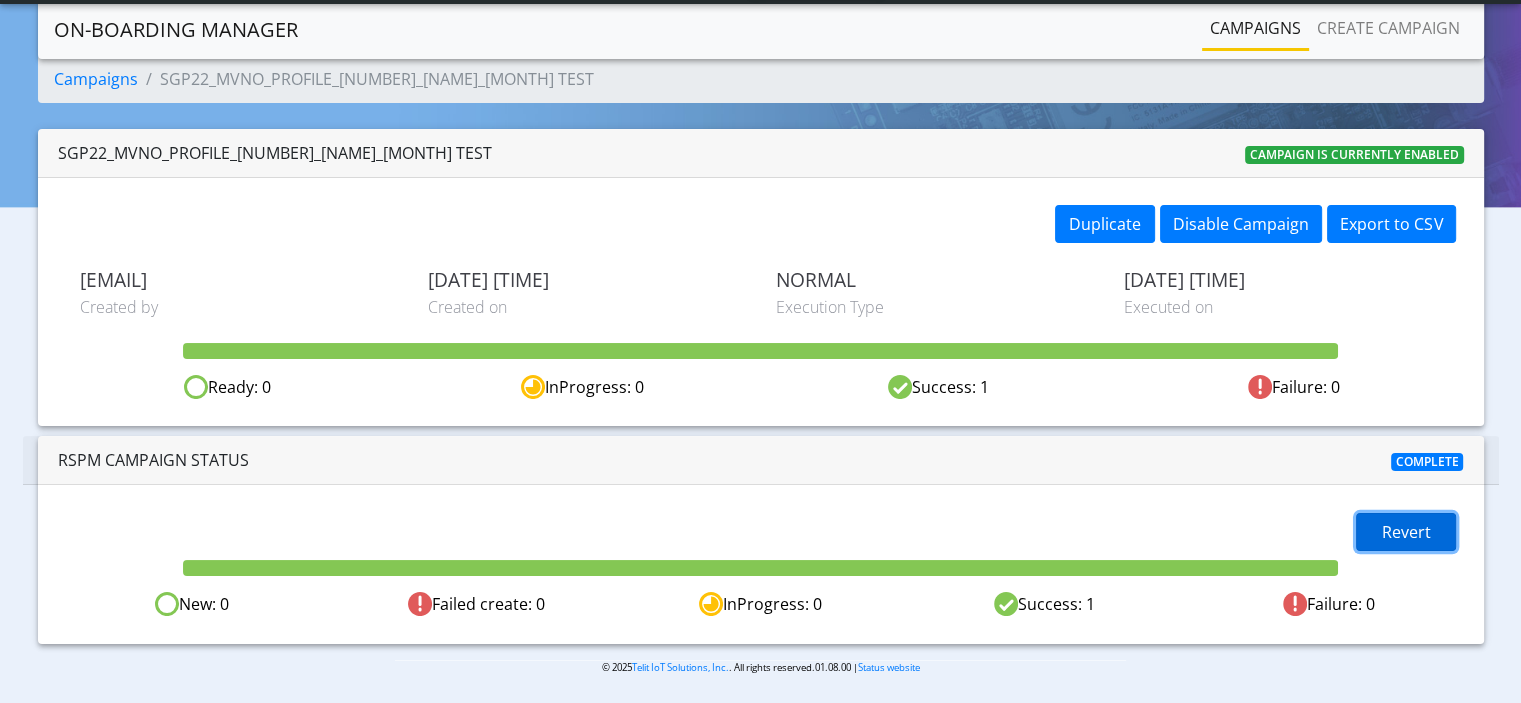 click on "Revert" at bounding box center (1406, 532) 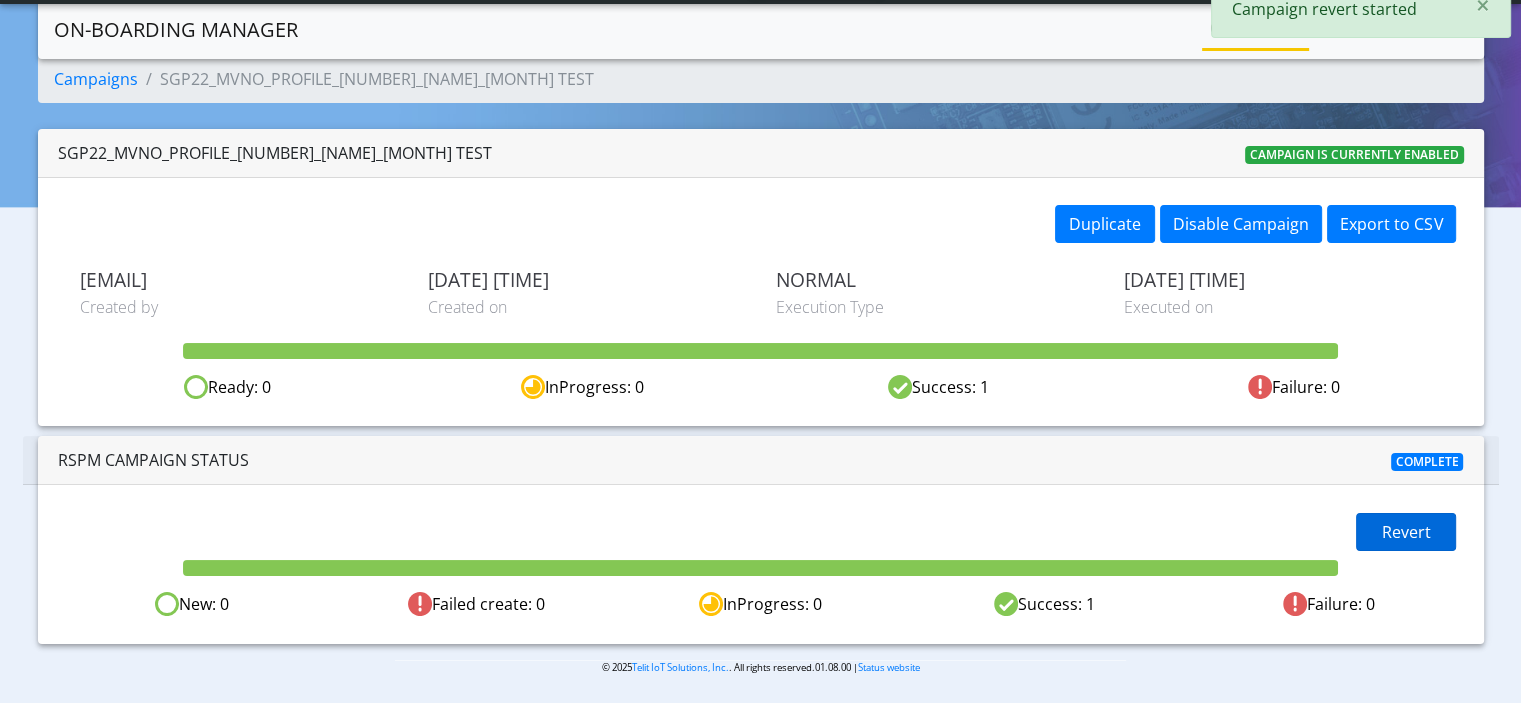 scroll, scrollTop: 0, scrollLeft: 0, axis: both 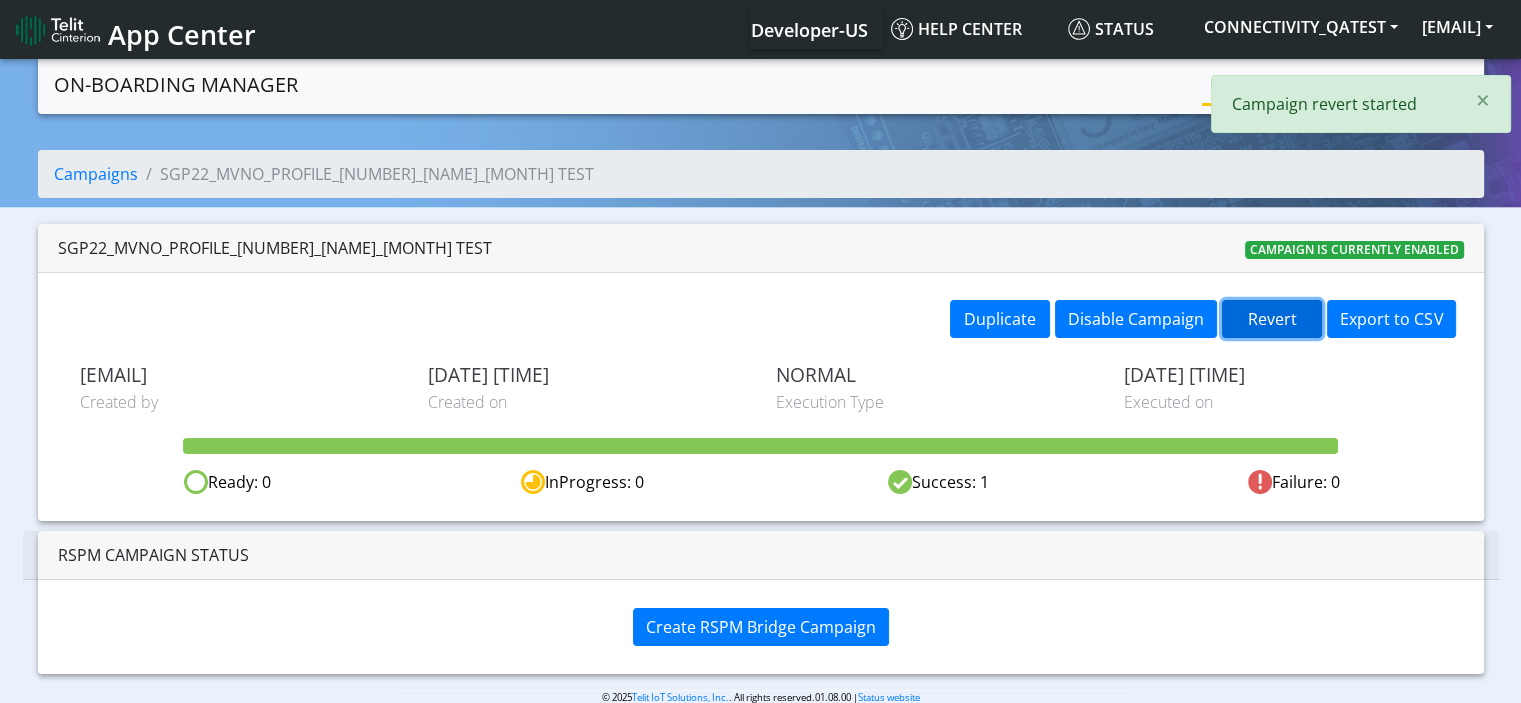 click on "Revert" at bounding box center (1272, 319) 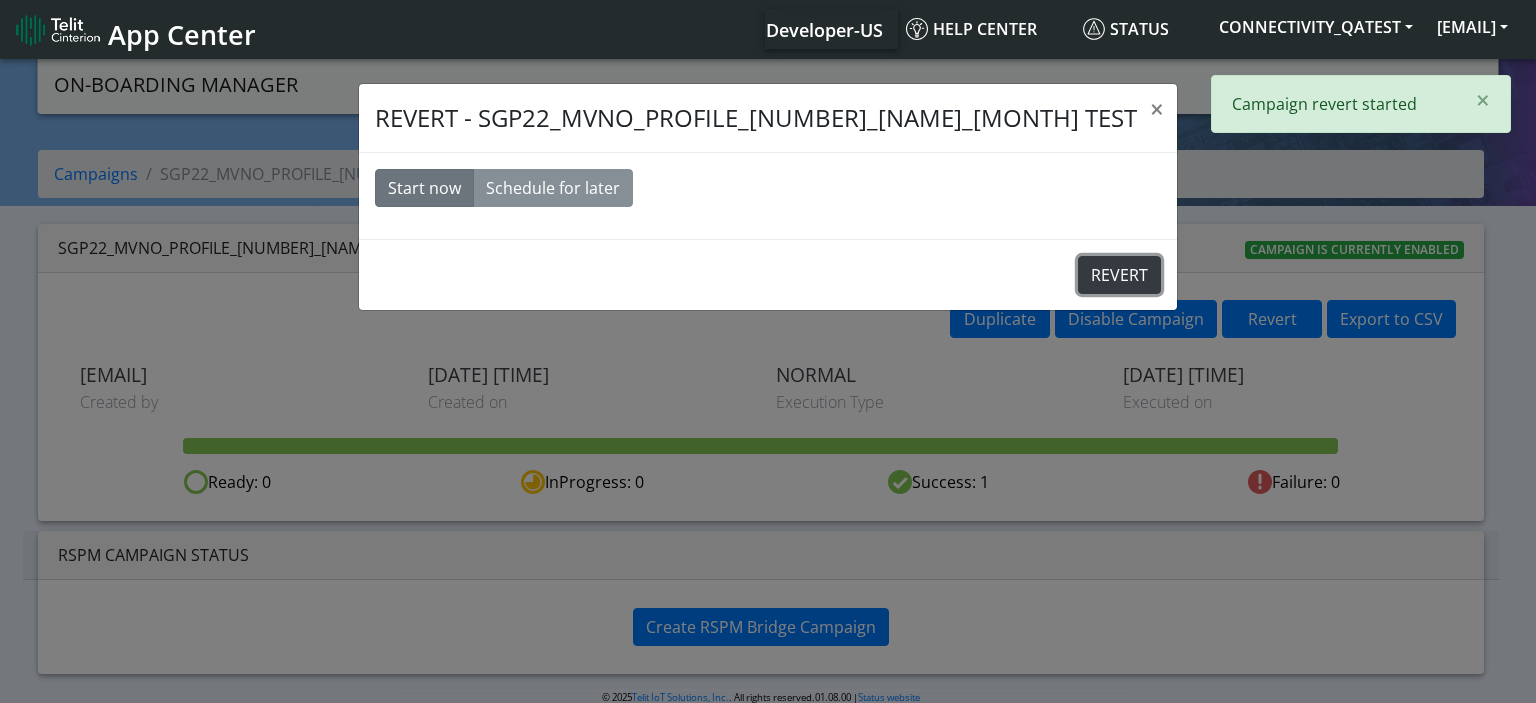 click on "REVERT" 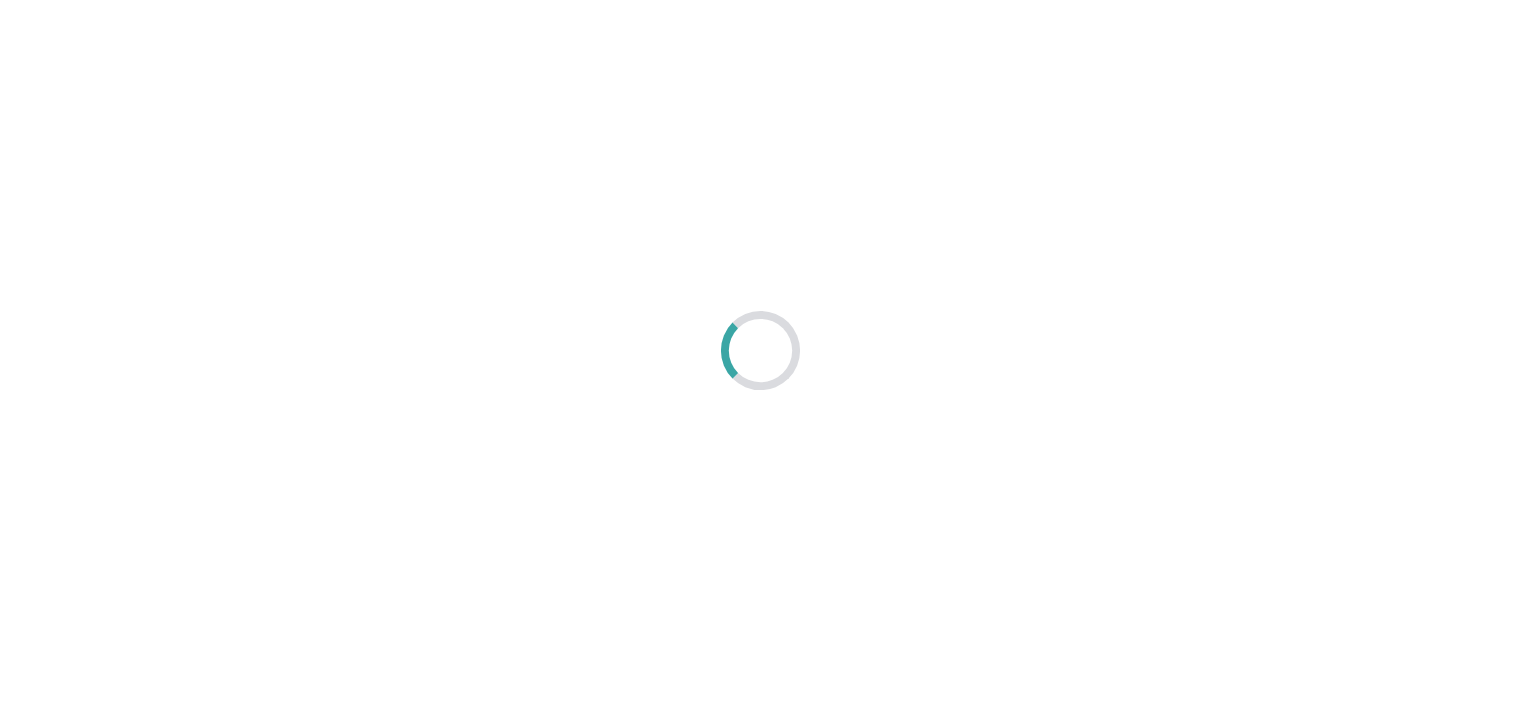 scroll, scrollTop: 0, scrollLeft: 0, axis: both 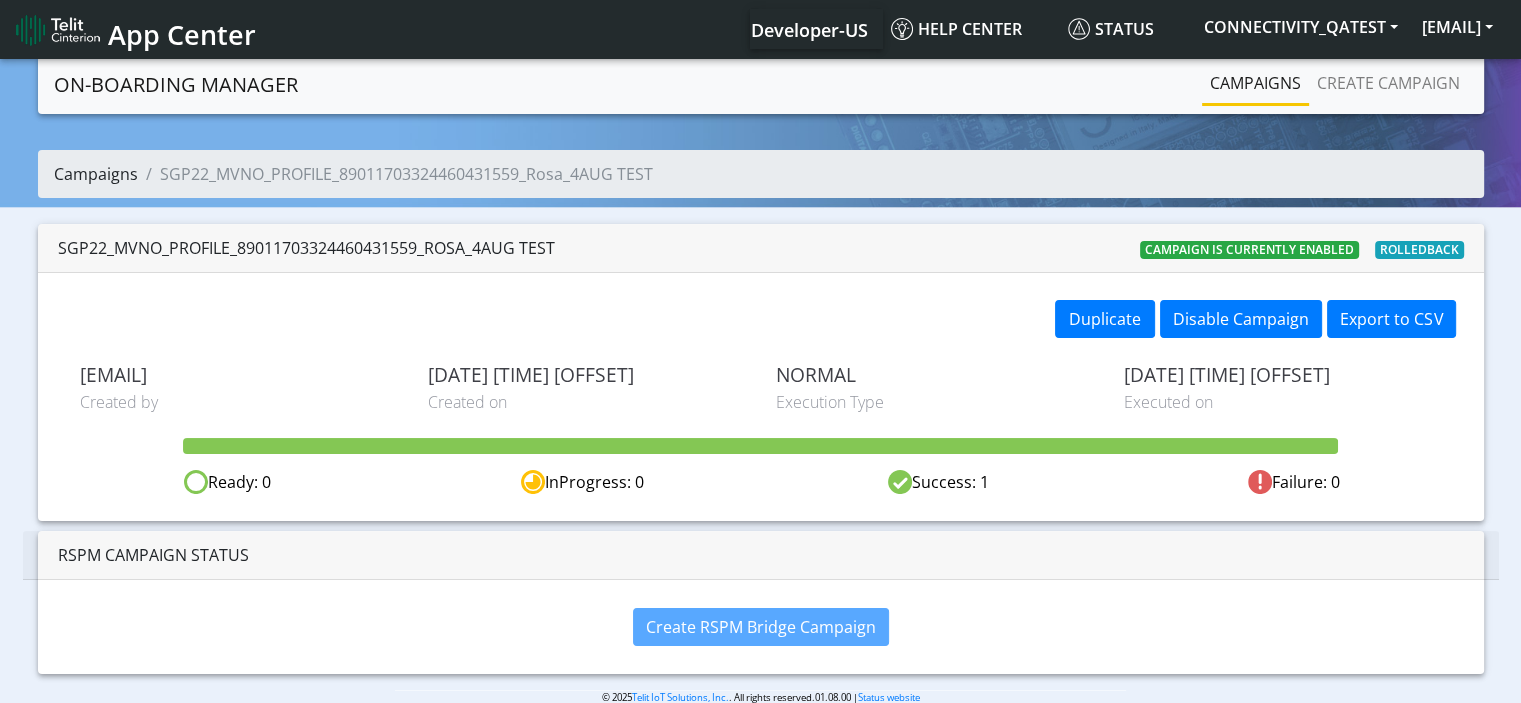 click on "Campaigns" 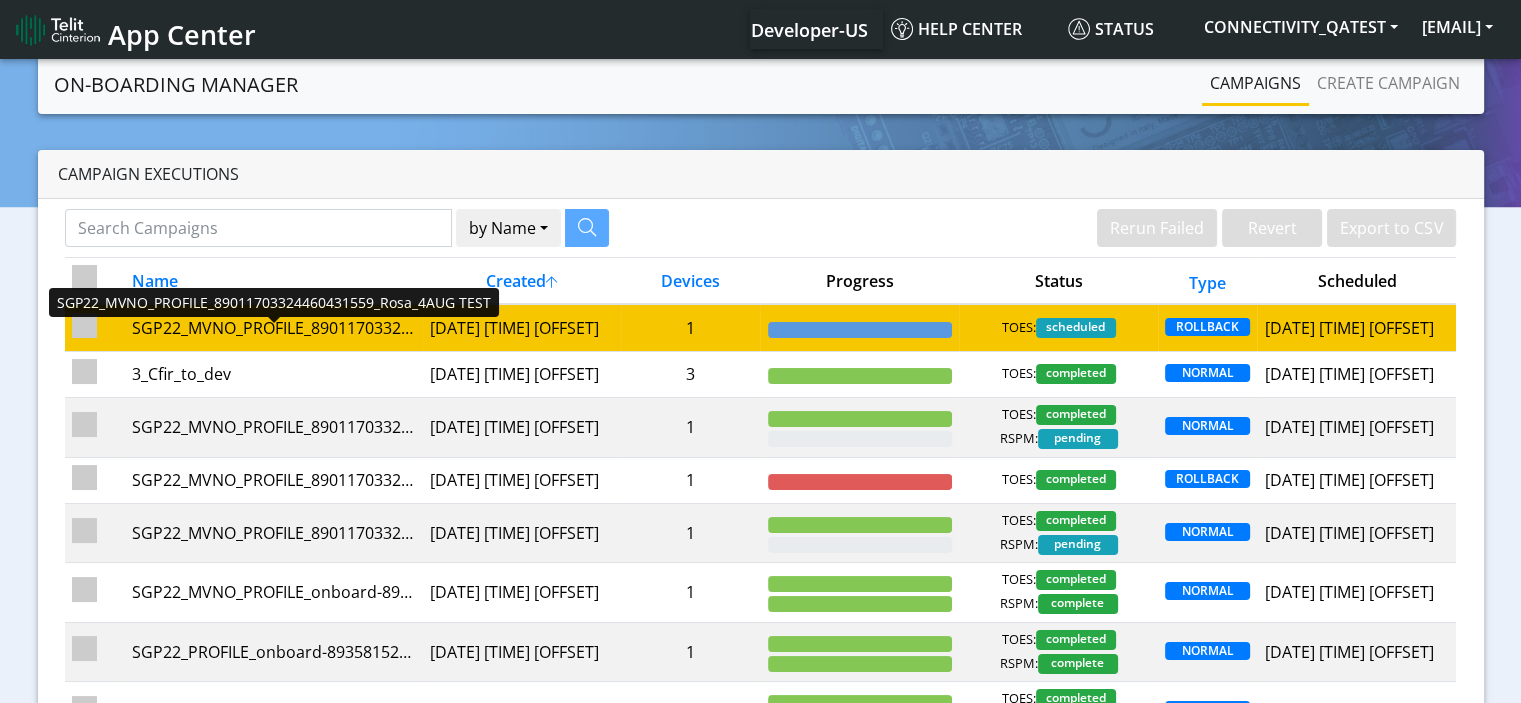 click on "SGP22_MVNO_PROFILE_89011703324460431559_Rosa_4AUG TEST" at bounding box center [273, 328] 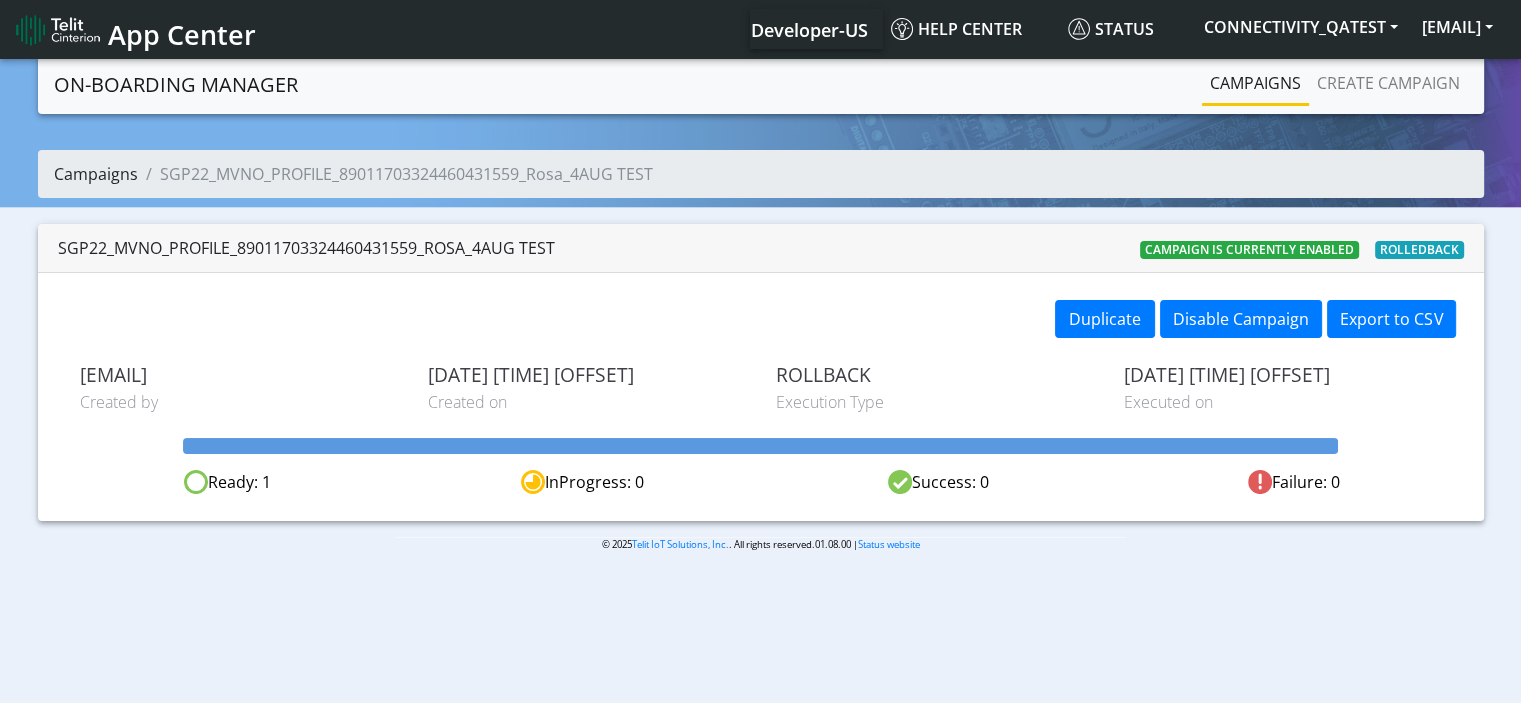 click on "Campaigns" 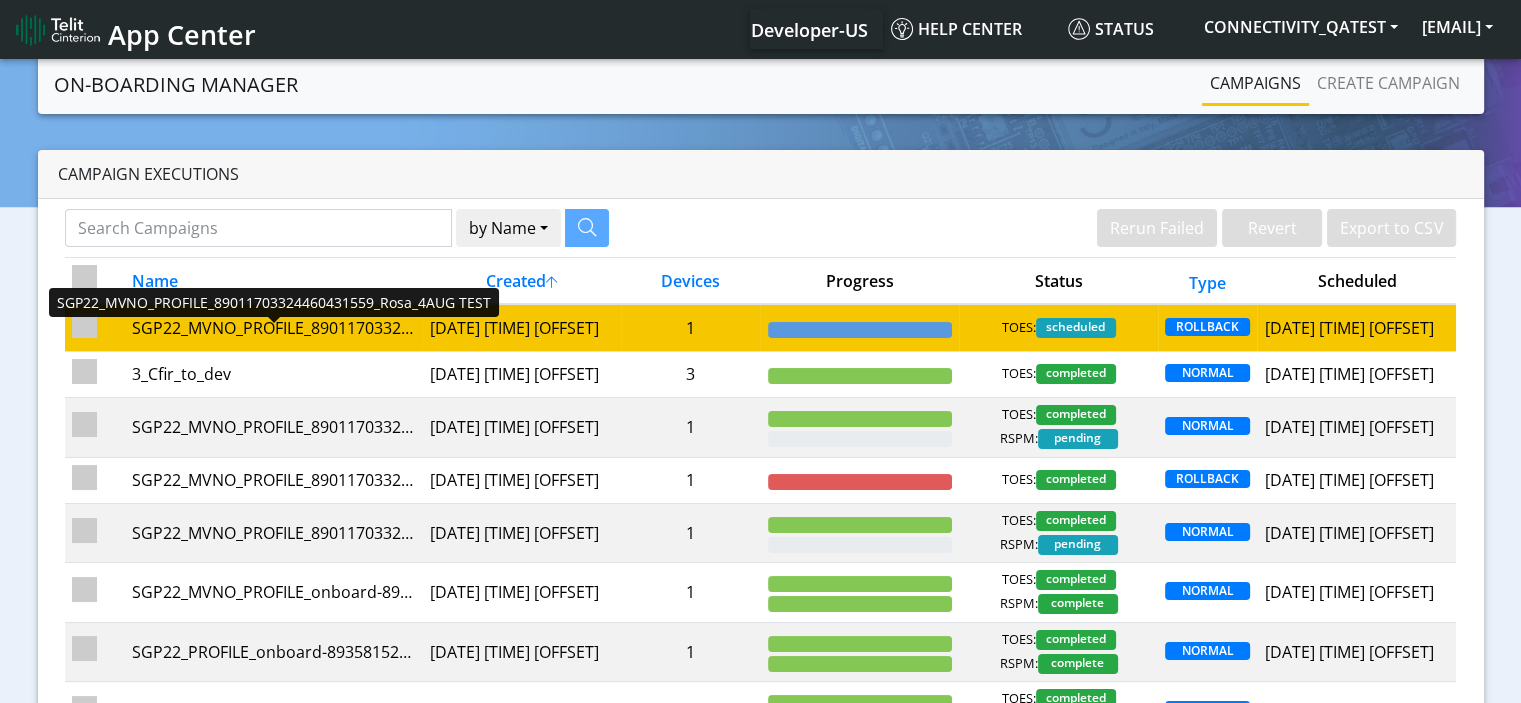 click on "SGP22_MVNO_PROFILE_89011703324460431559_Rosa_4AUG TEST" at bounding box center (273, 328) 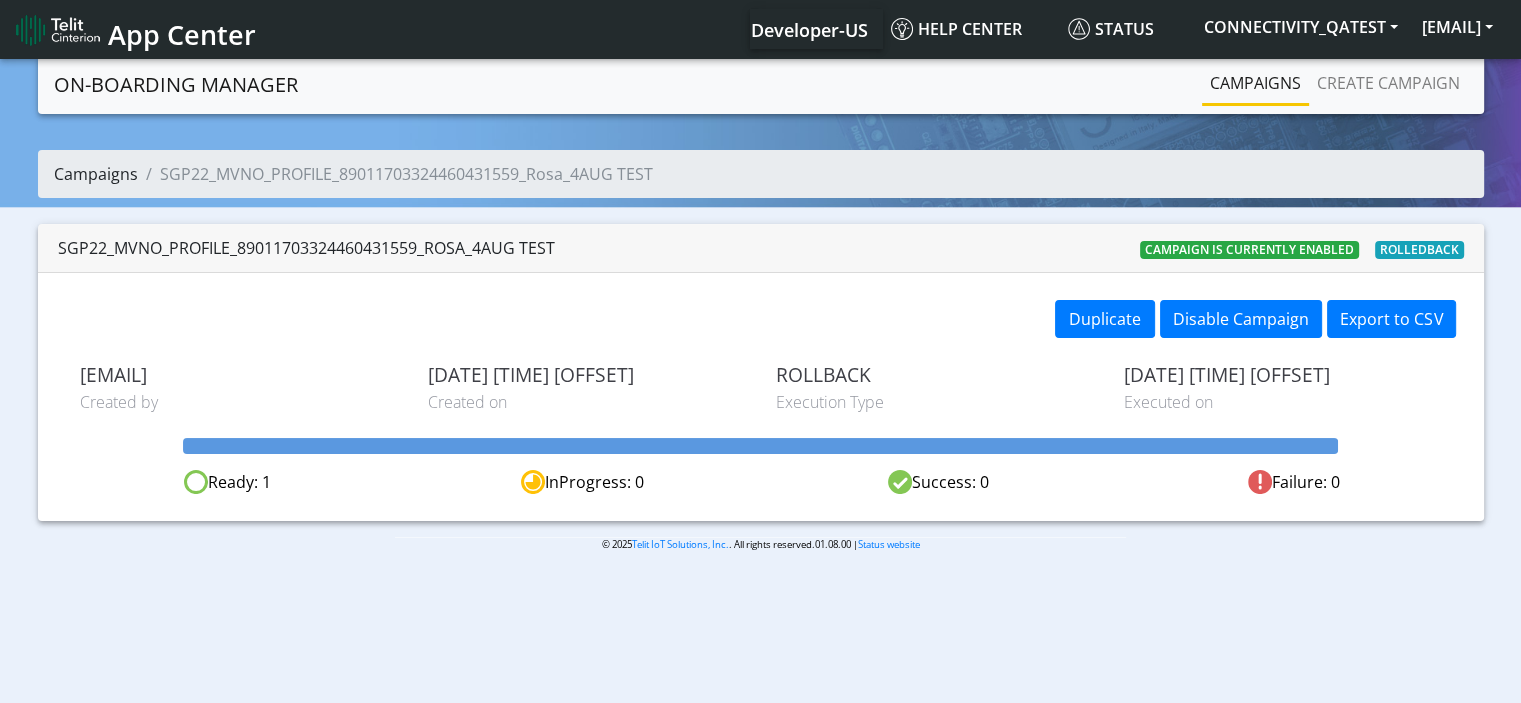click on "Campaigns" 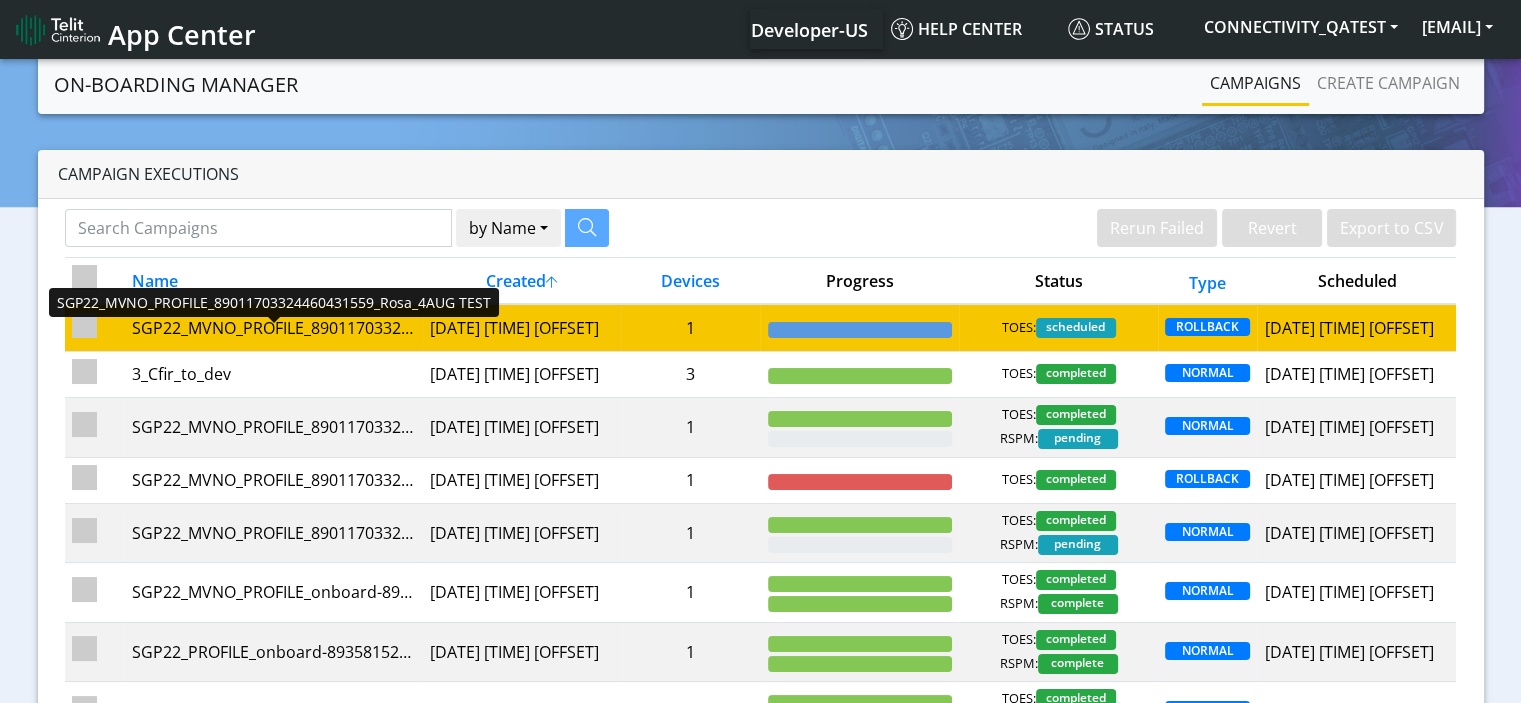 click on "SGP22_MVNO_PROFILE_89011703324460431559_Rosa_4AUG TEST" at bounding box center (273, 328) 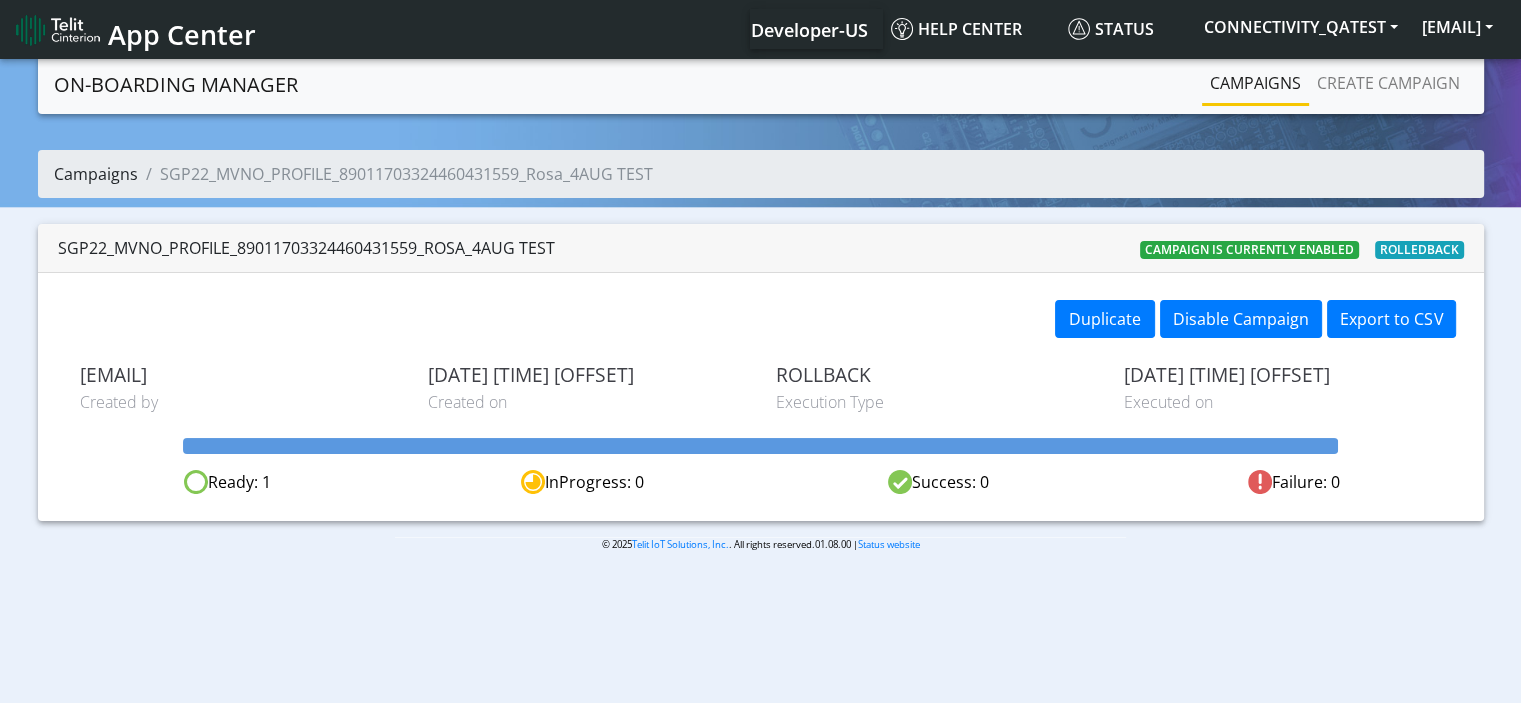 click on "Campaigns" 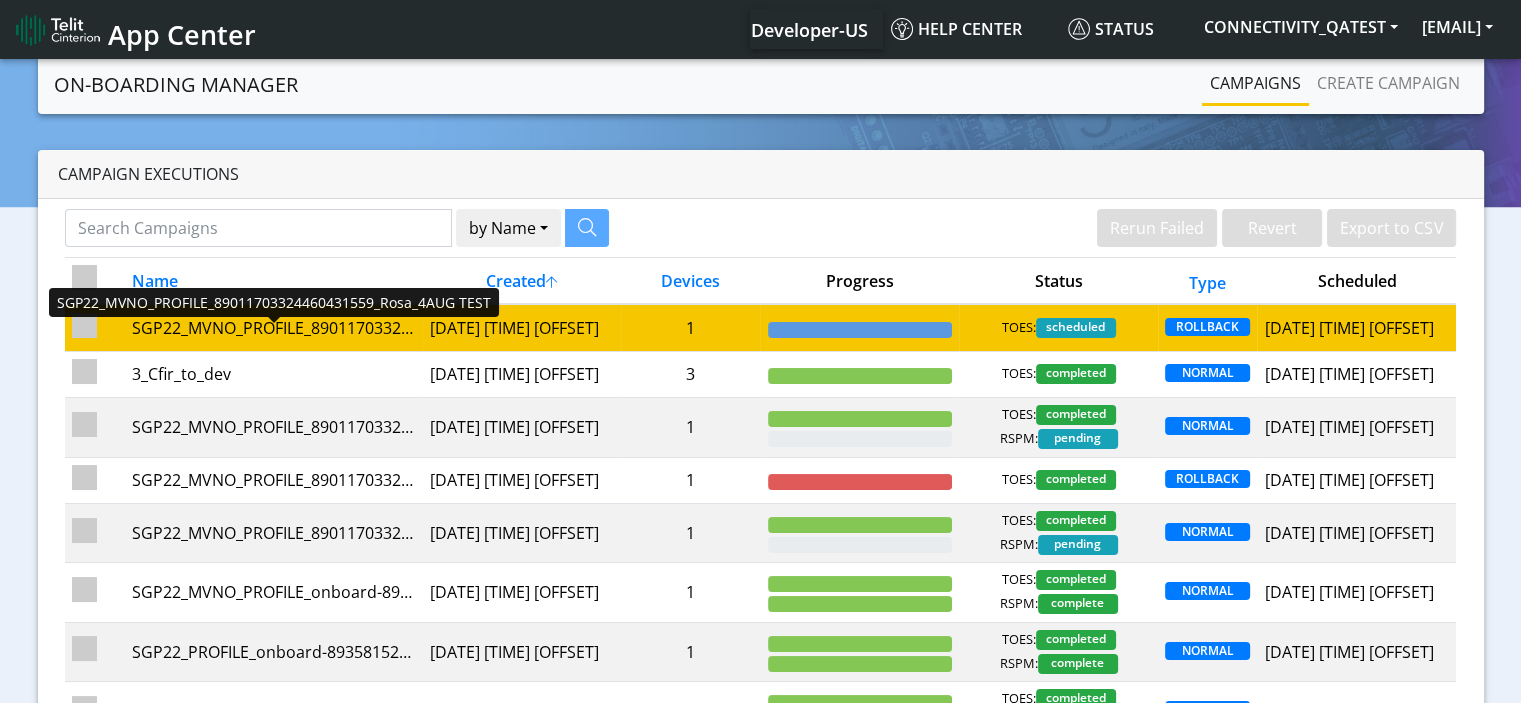 click on "SGP22_MVNO_PROFILE_89011703324460431559_Rosa_4AUG TEST" at bounding box center [273, 328] 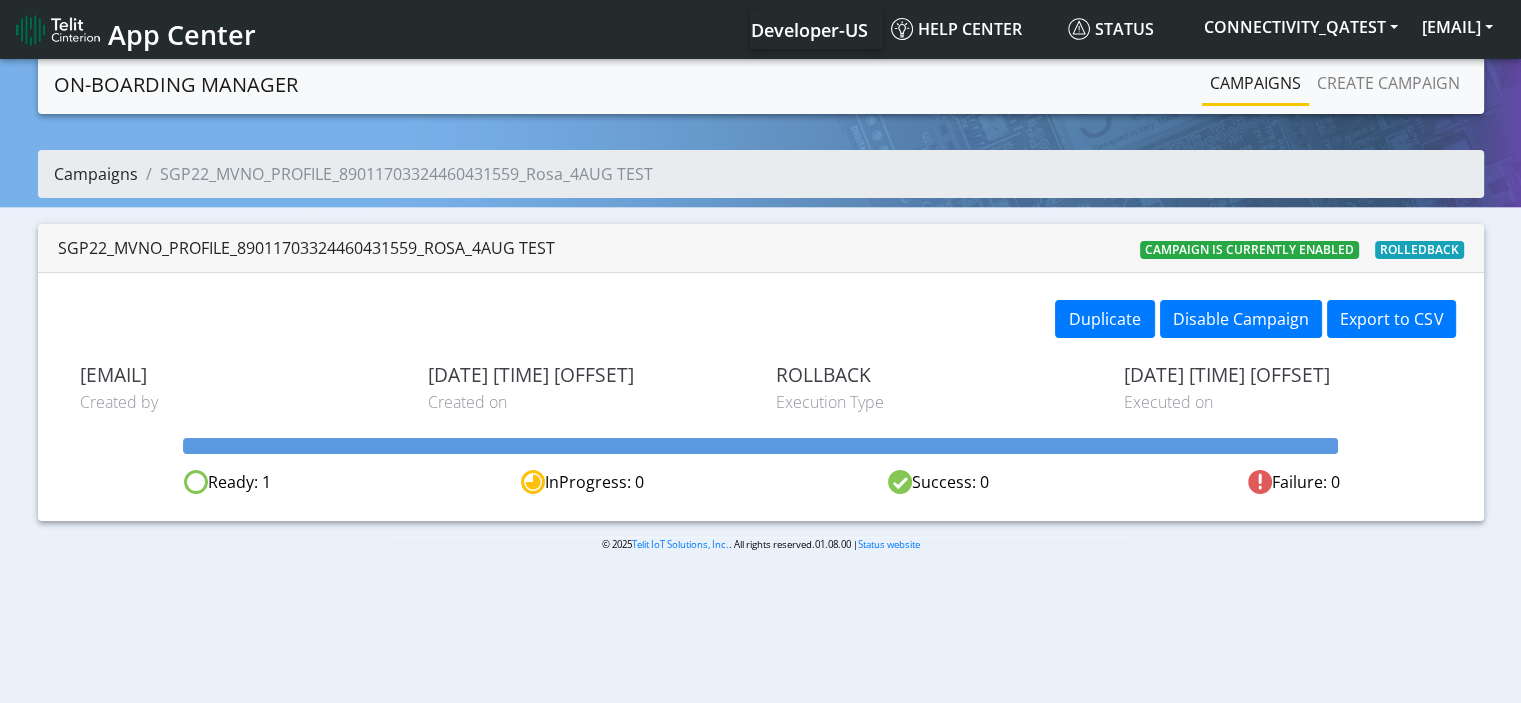 click on "Campaigns" 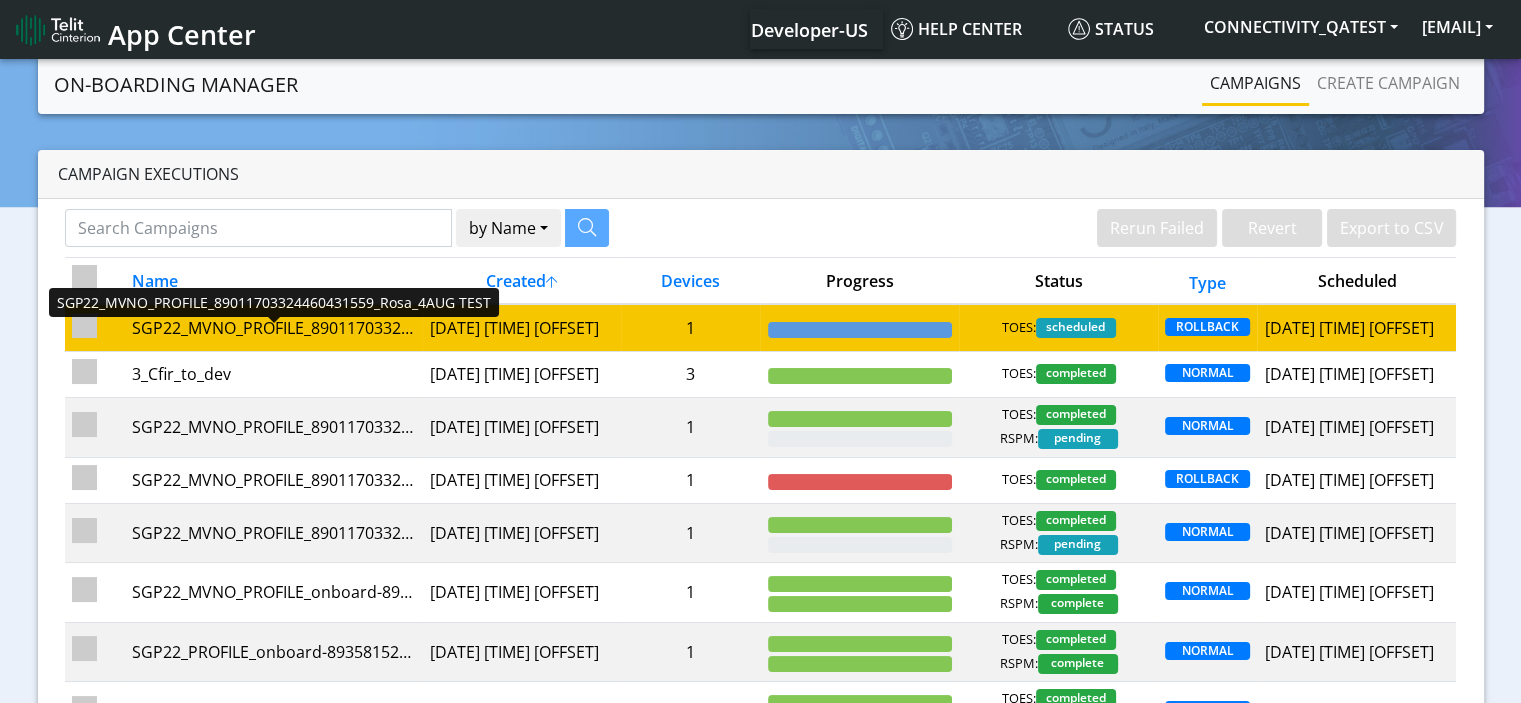 click on "SGP22_MVNO_PROFILE_[NUMBER]_[NAME]_[MONTH] TEST" at bounding box center (273, 328) 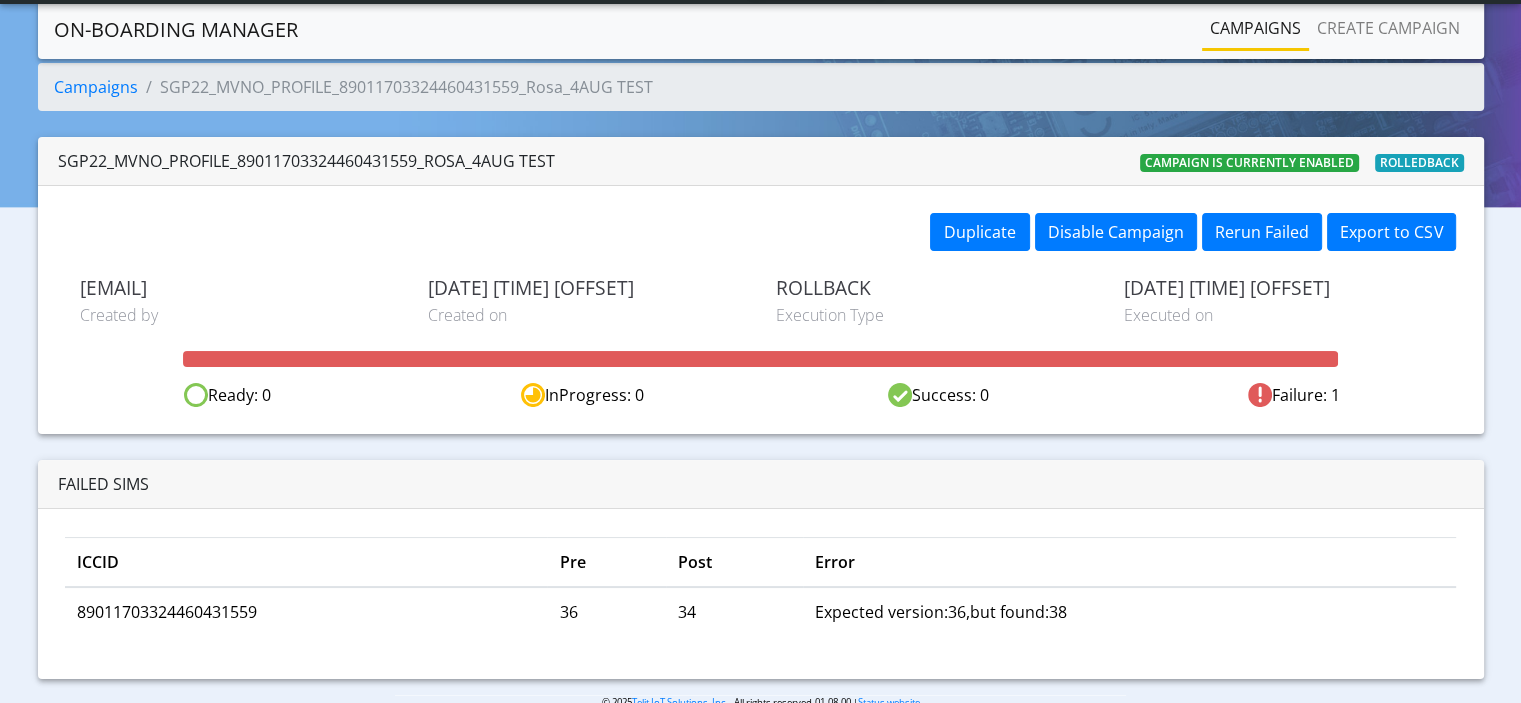 scroll, scrollTop: 0, scrollLeft: 0, axis: both 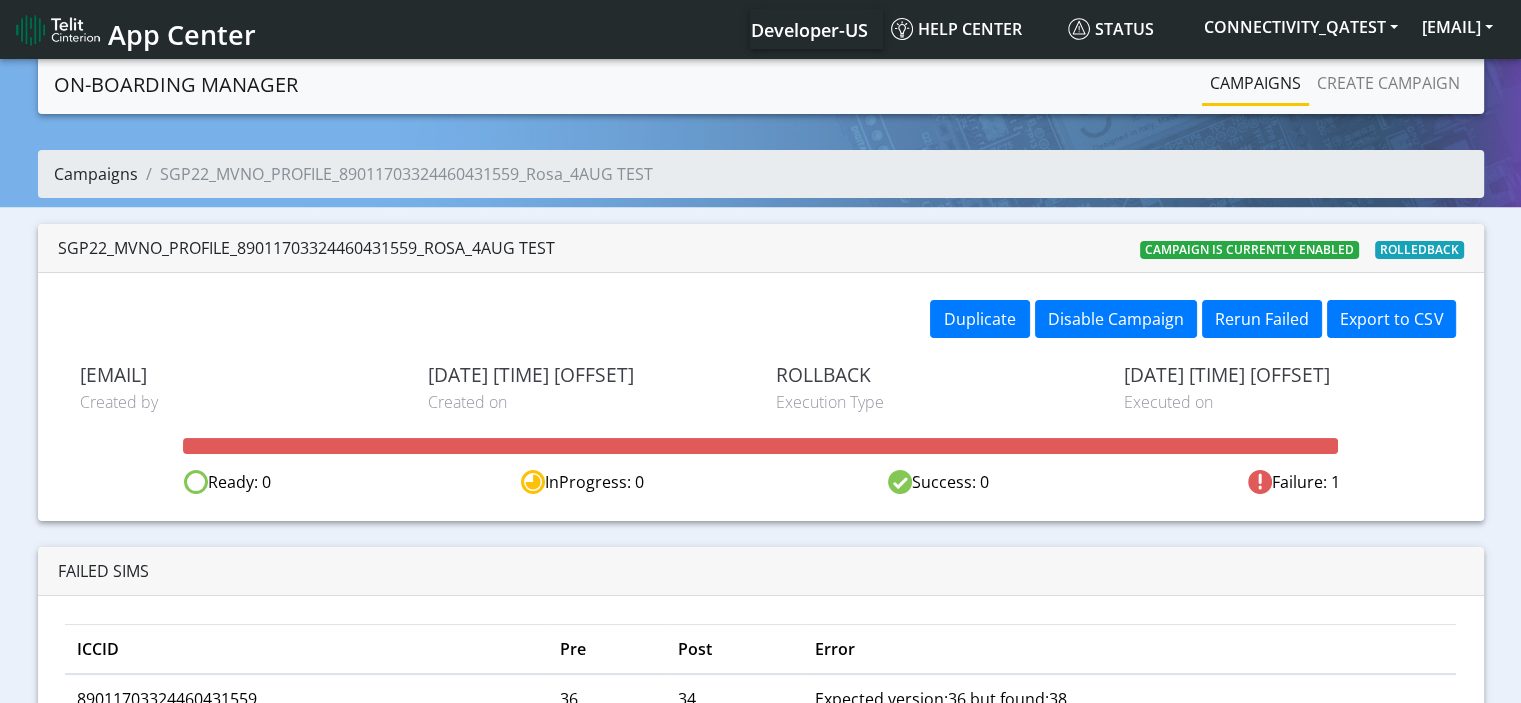 click on "Campaigns" 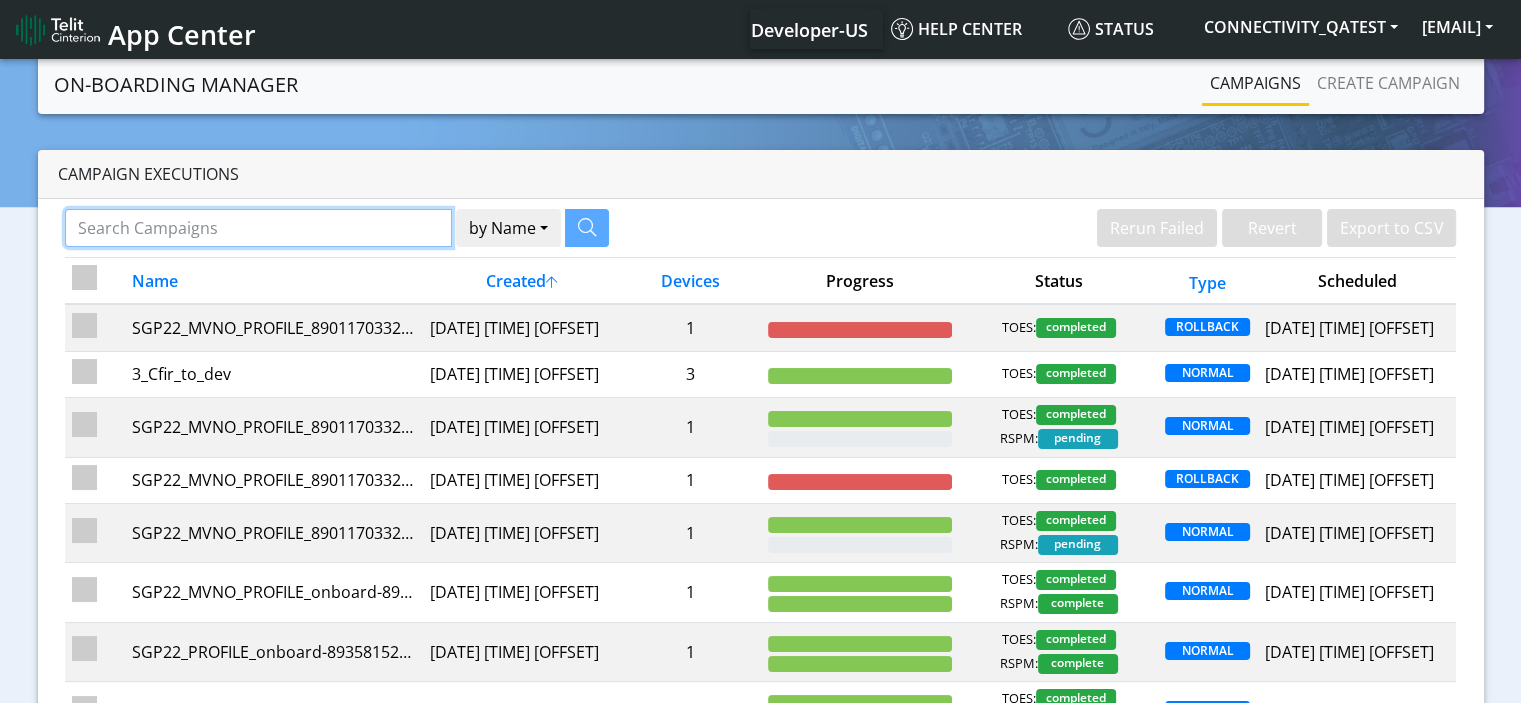 click 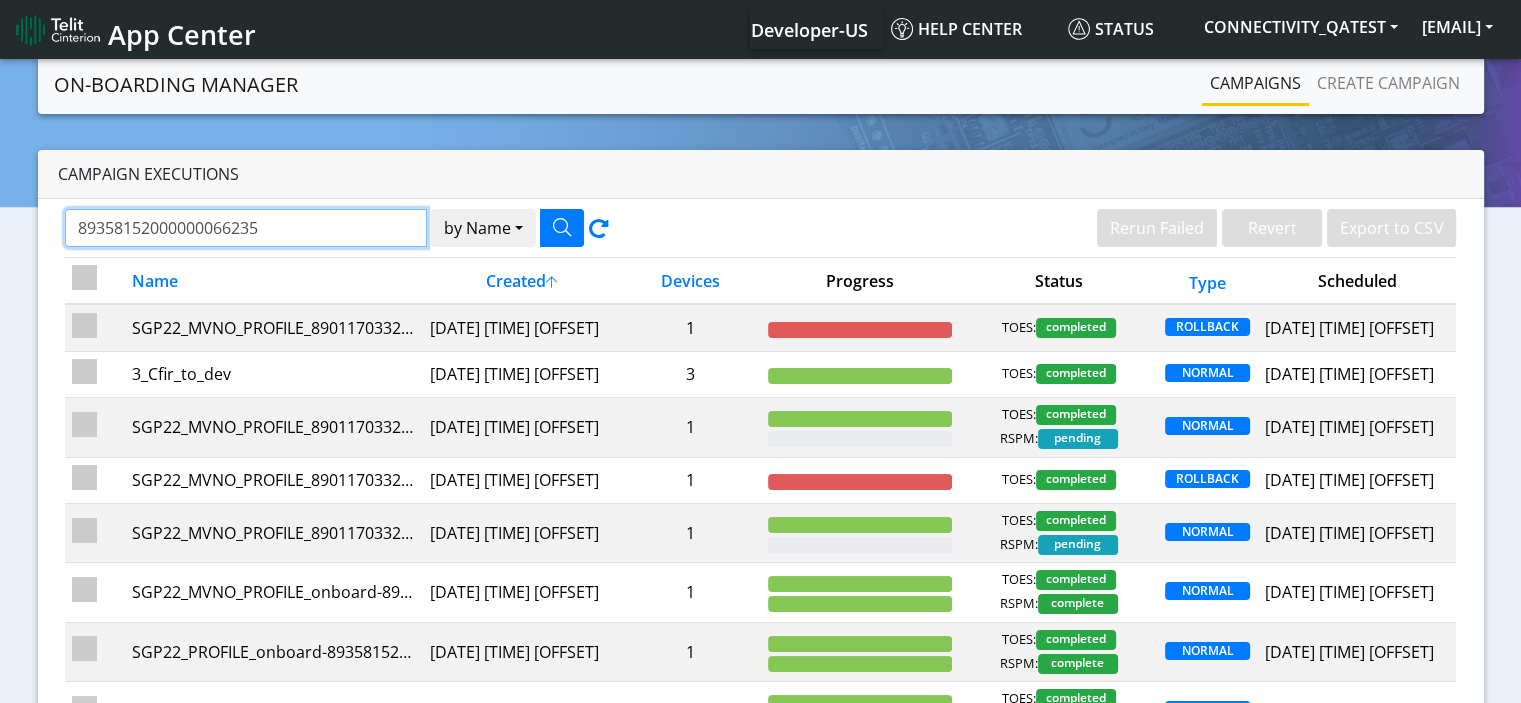 type on "89358152000000066235" 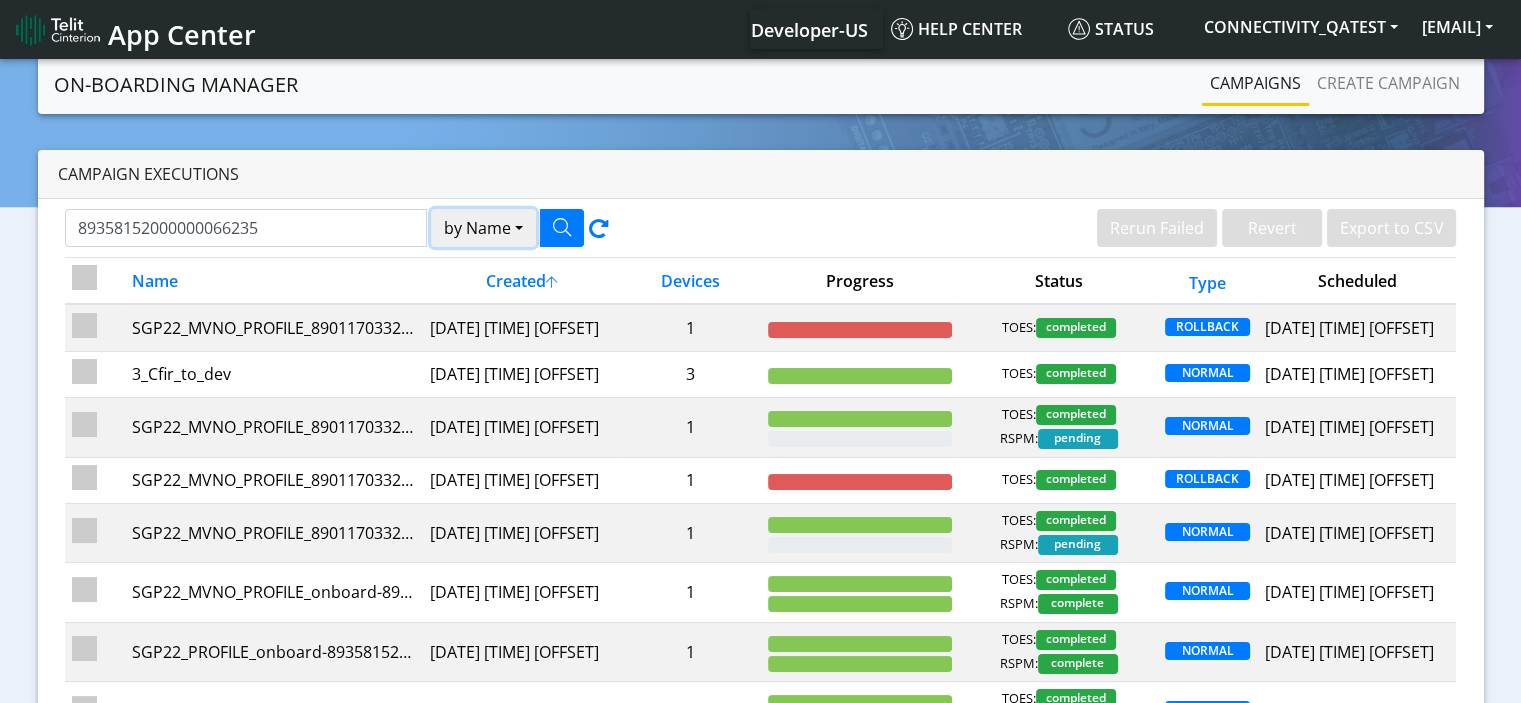 click on "by Name" at bounding box center [483, 228] 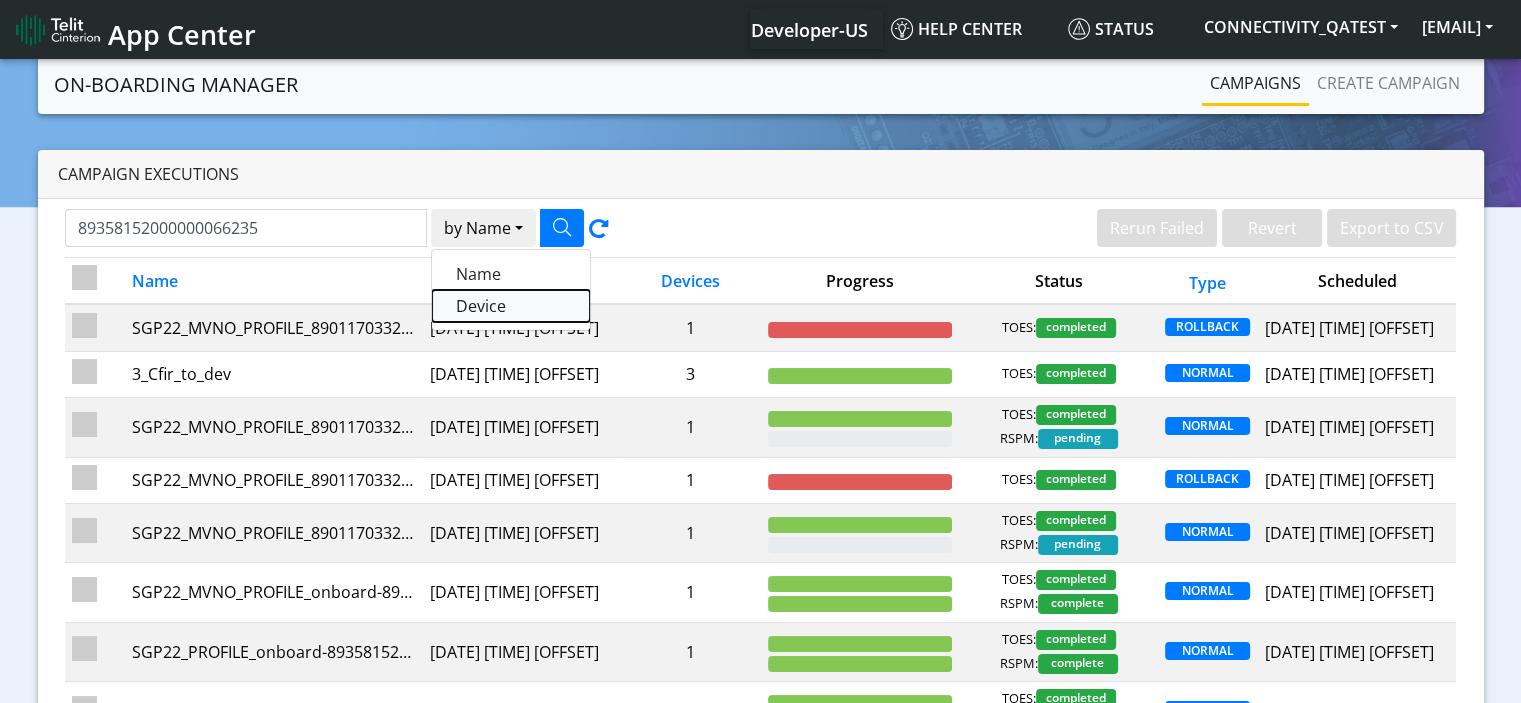 click on "Device" 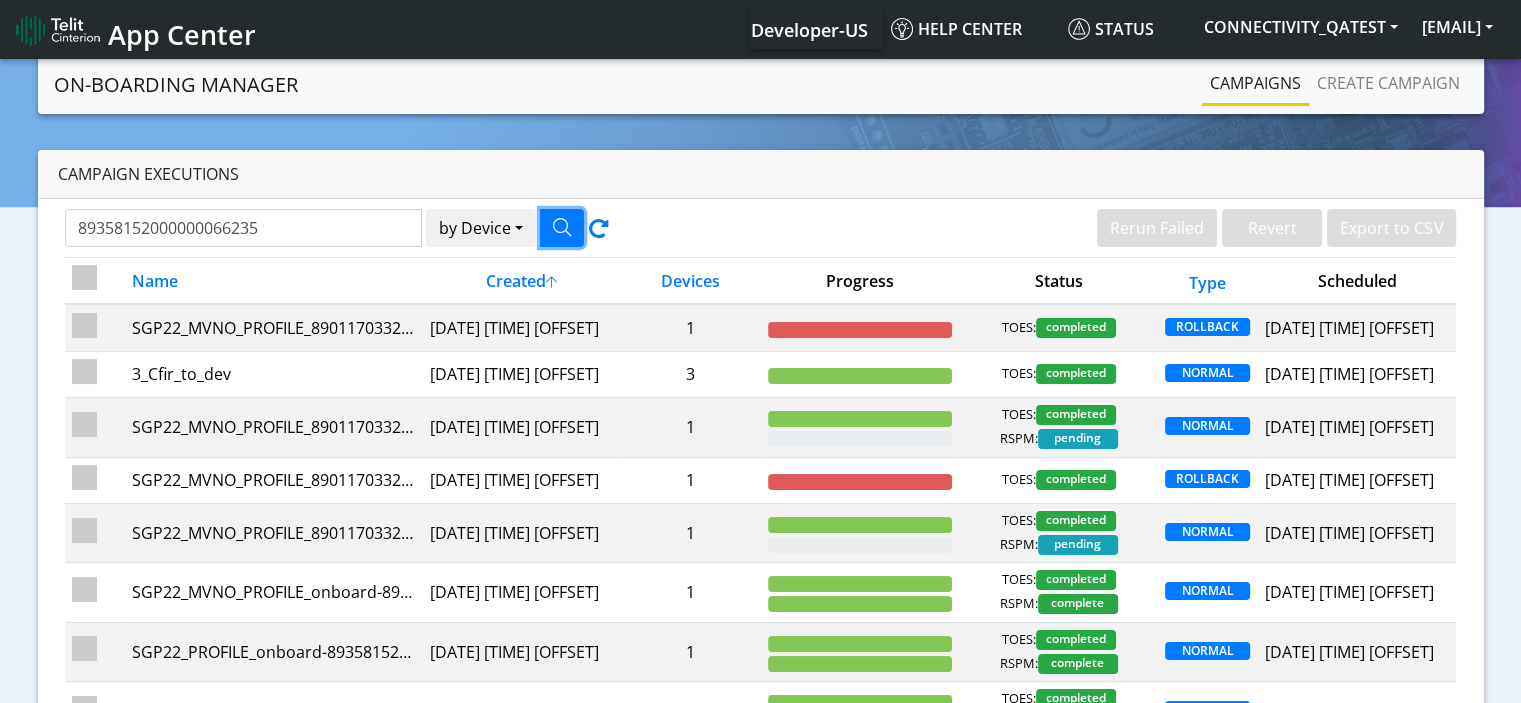 click at bounding box center (562, 227) 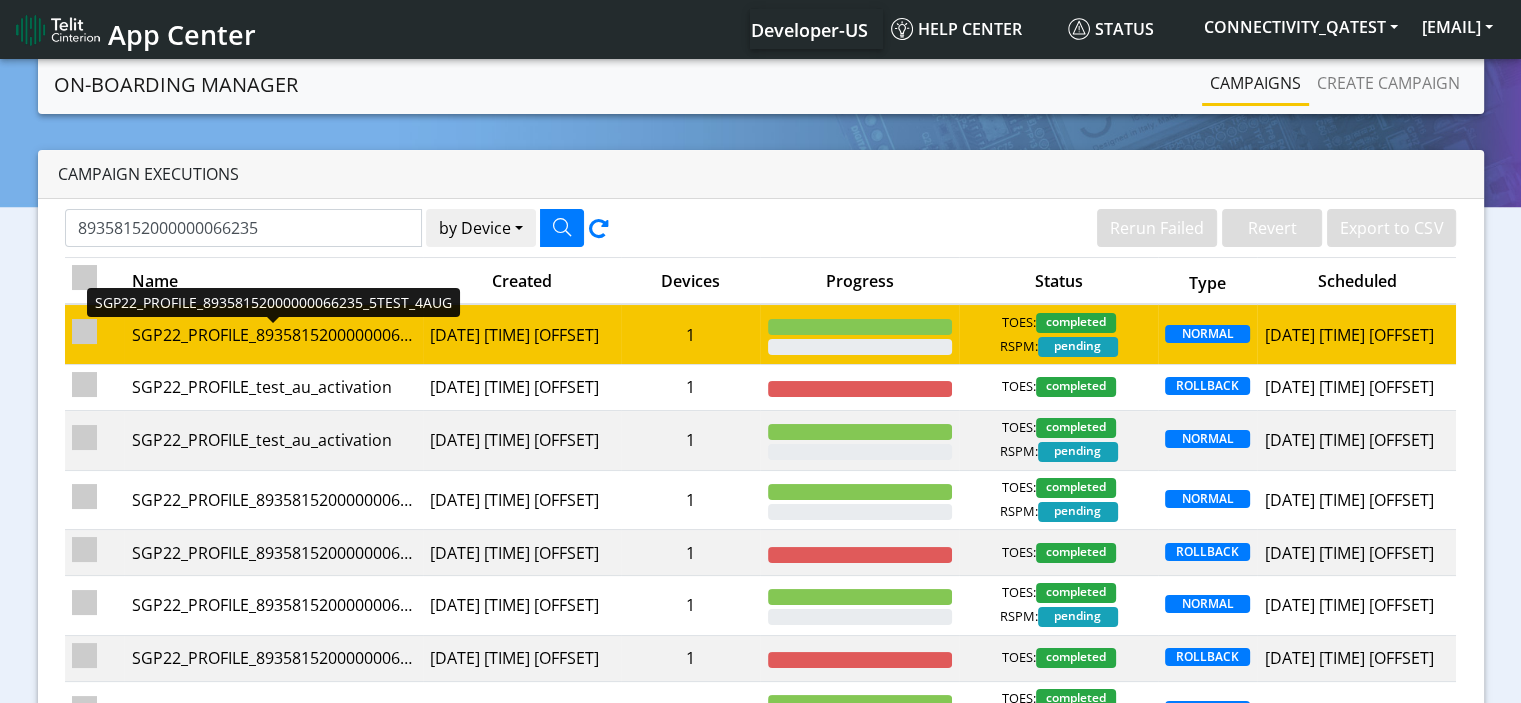 click on "SGP22_PROFILE_89358152000000066235_5TEST_4AUG" at bounding box center [273, 335] 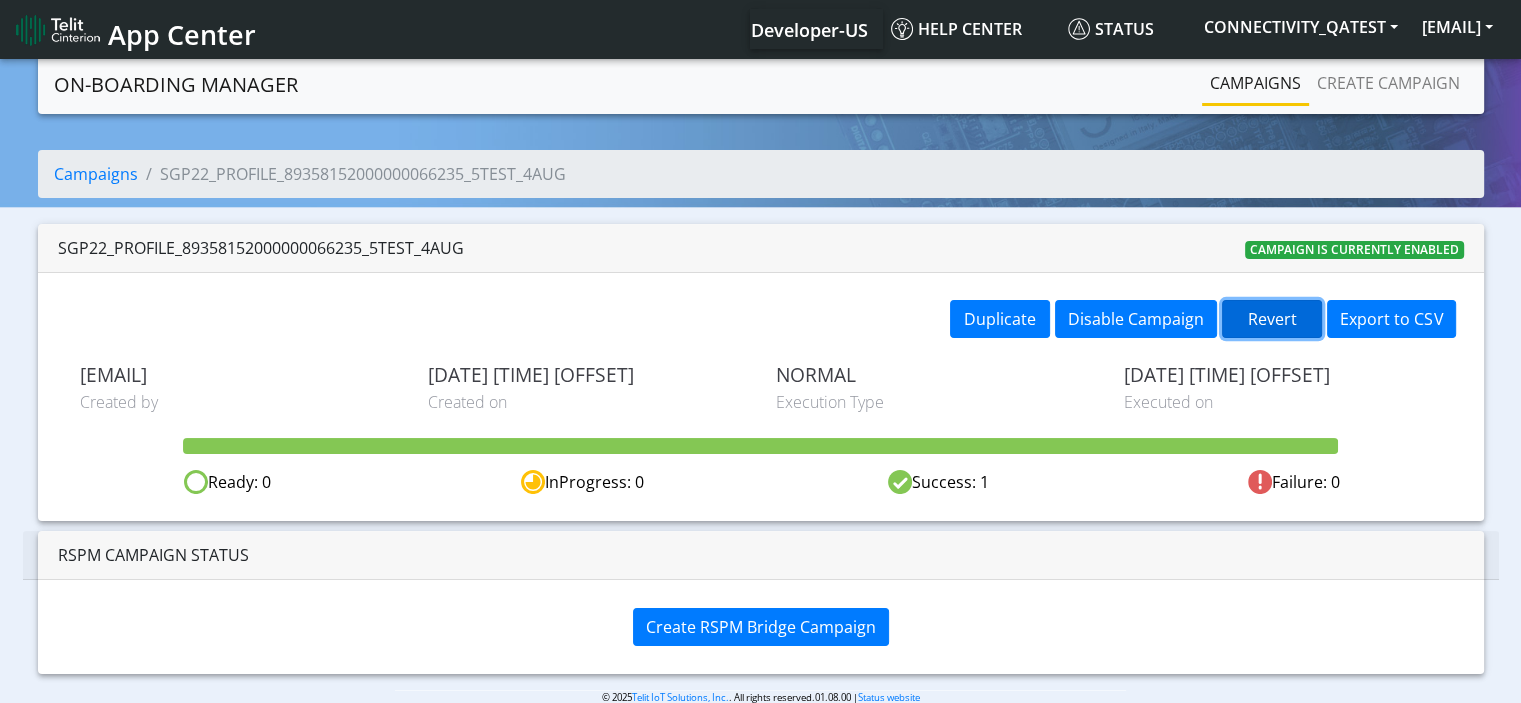 click on "Revert" at bounding box center [1272, 319] 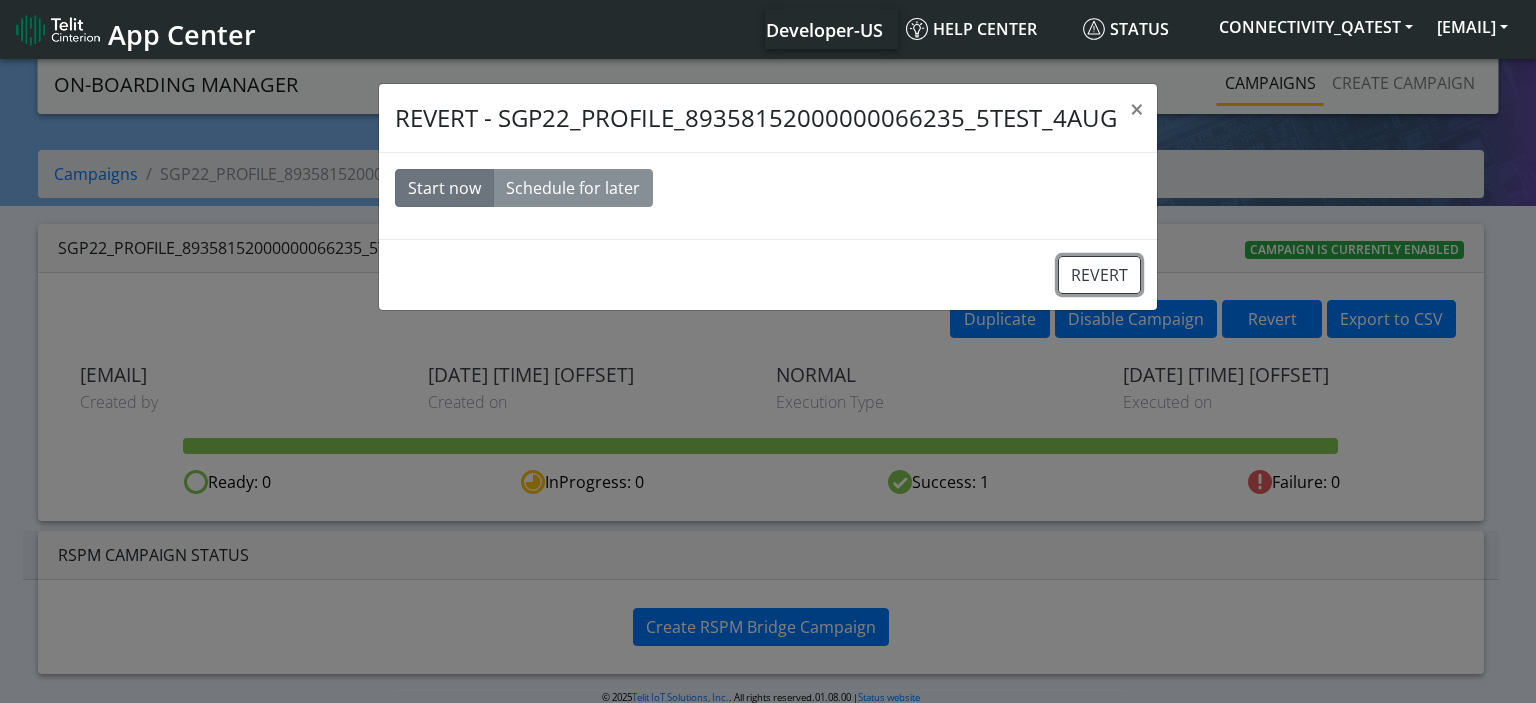 click on "REVERT" 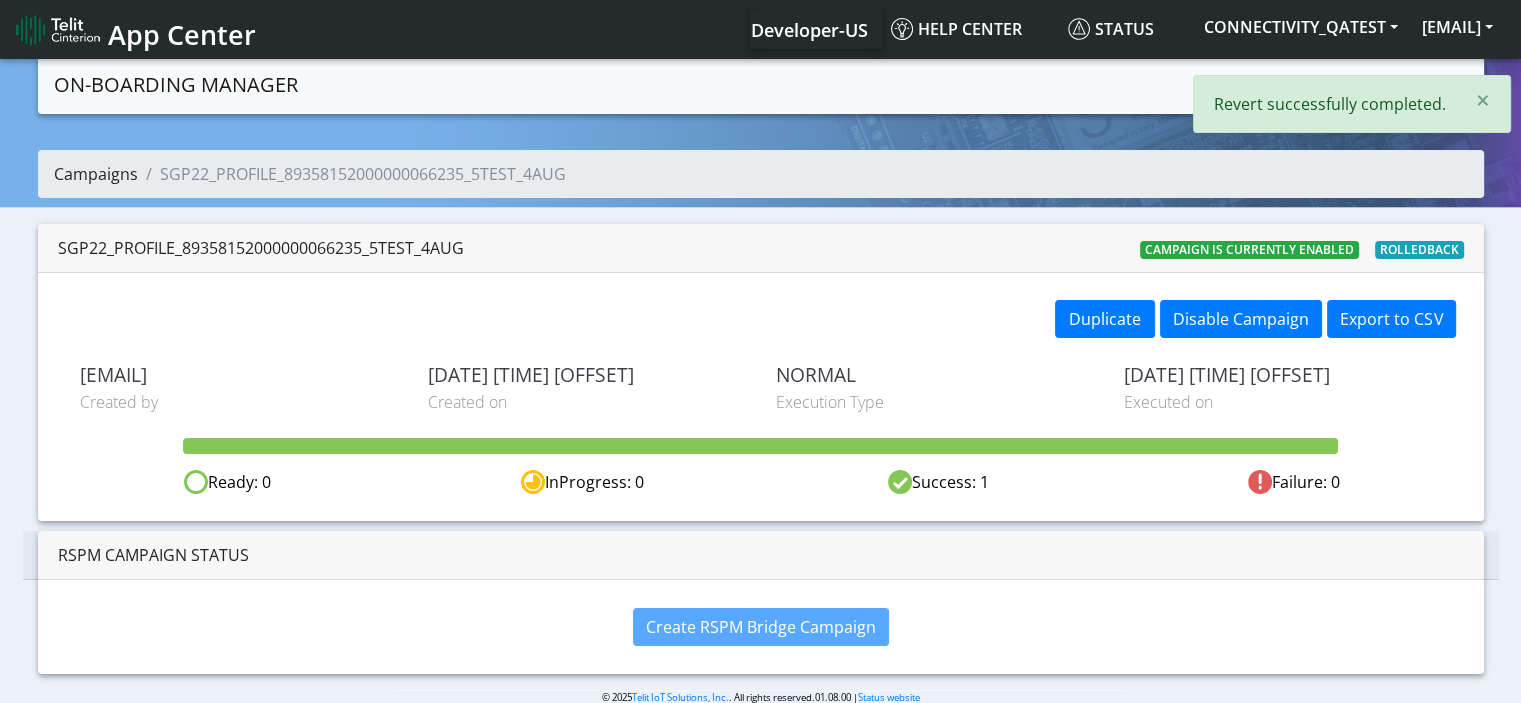 click on "Campaigns" 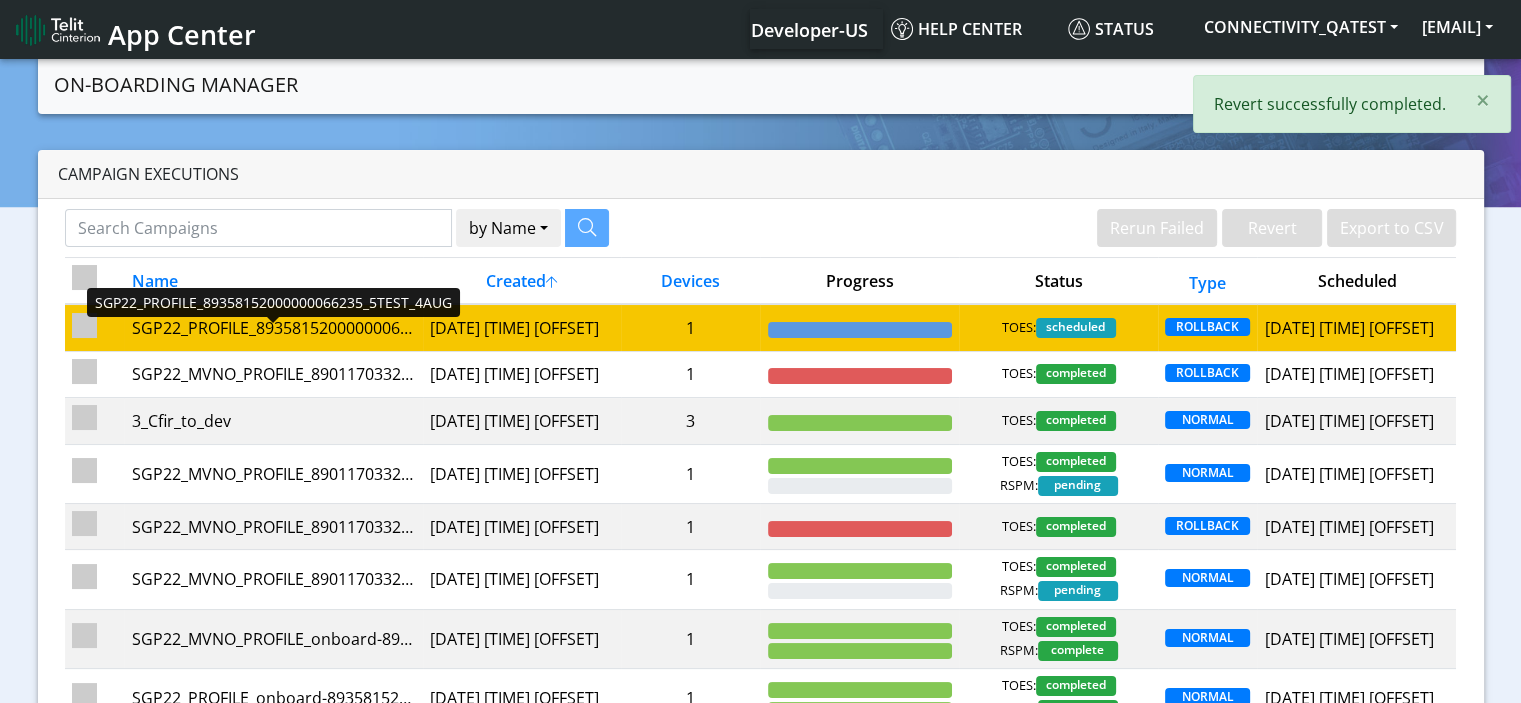 click on "SGP22_PROFILE_89358152000000066235_5TEST_4AUG" at bounding box center [273, 328] 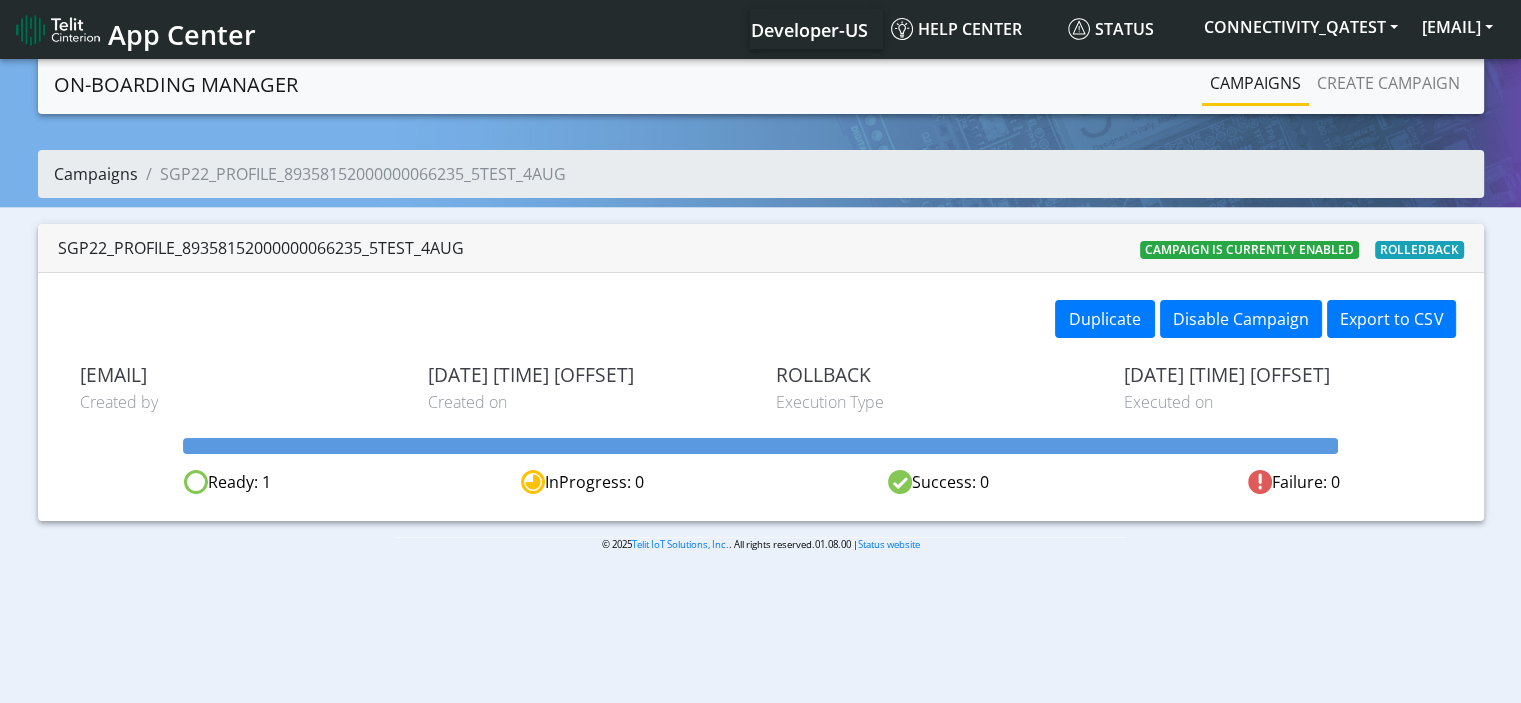 click on "Campaigns" 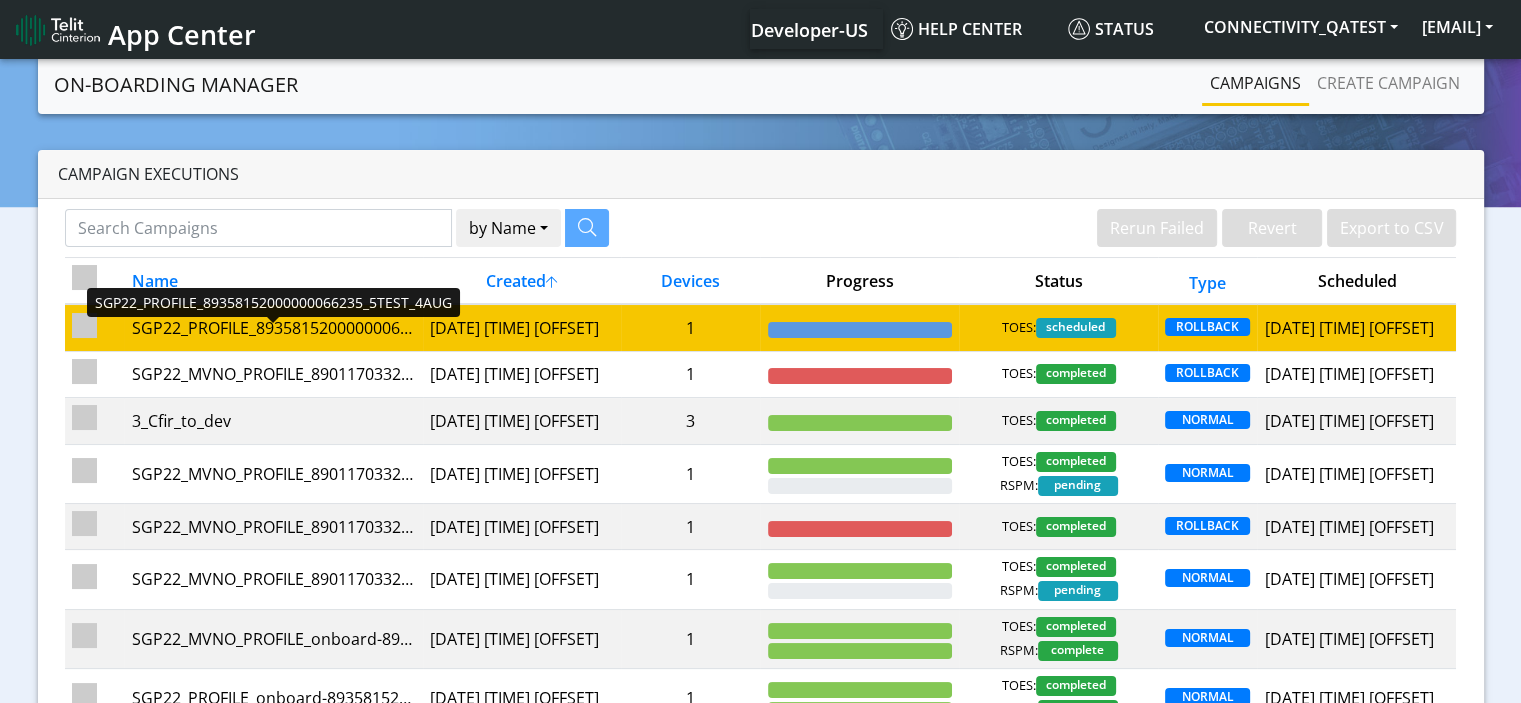 click on "SGP22_PROFILE_89358152000000066235_5TEST_4AUG" at bounding box center (273, 328) 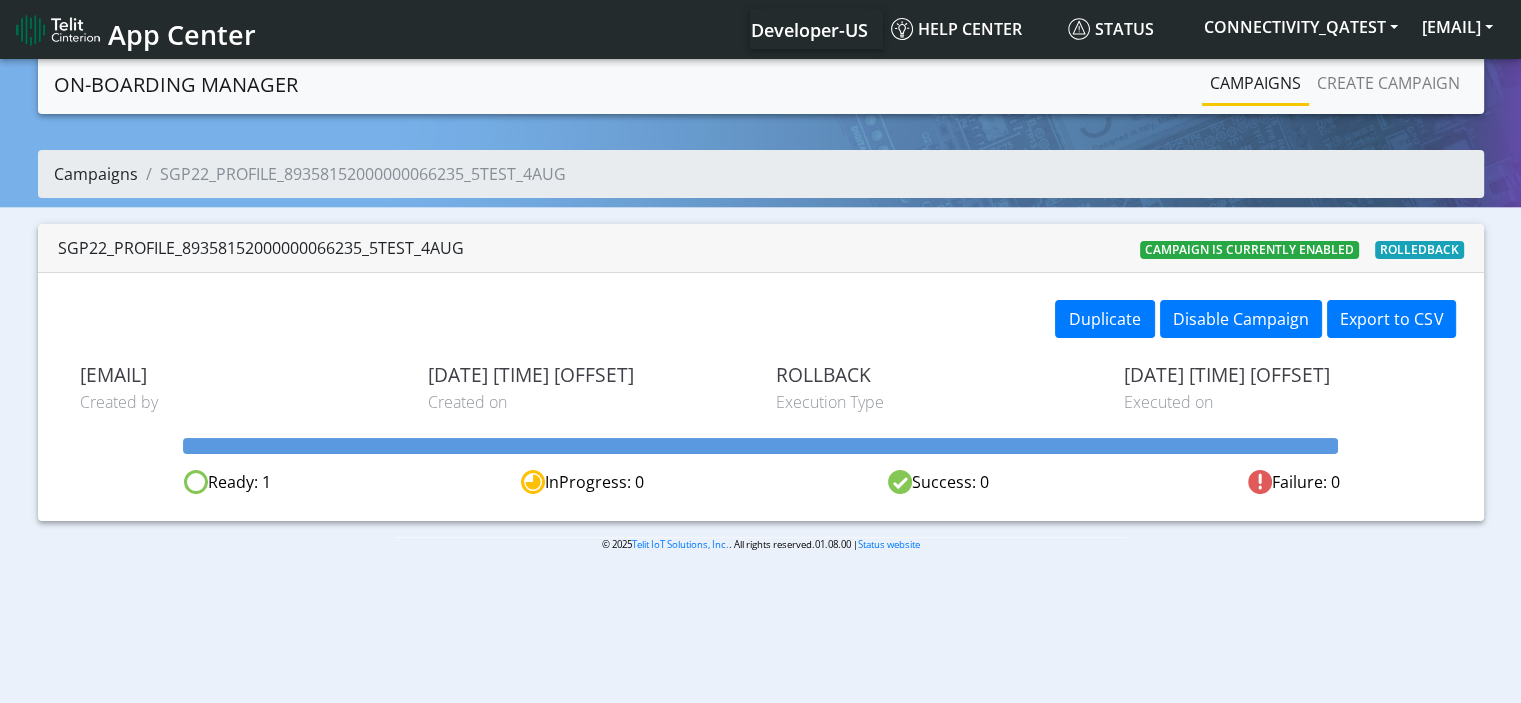 click on "Campaigns" 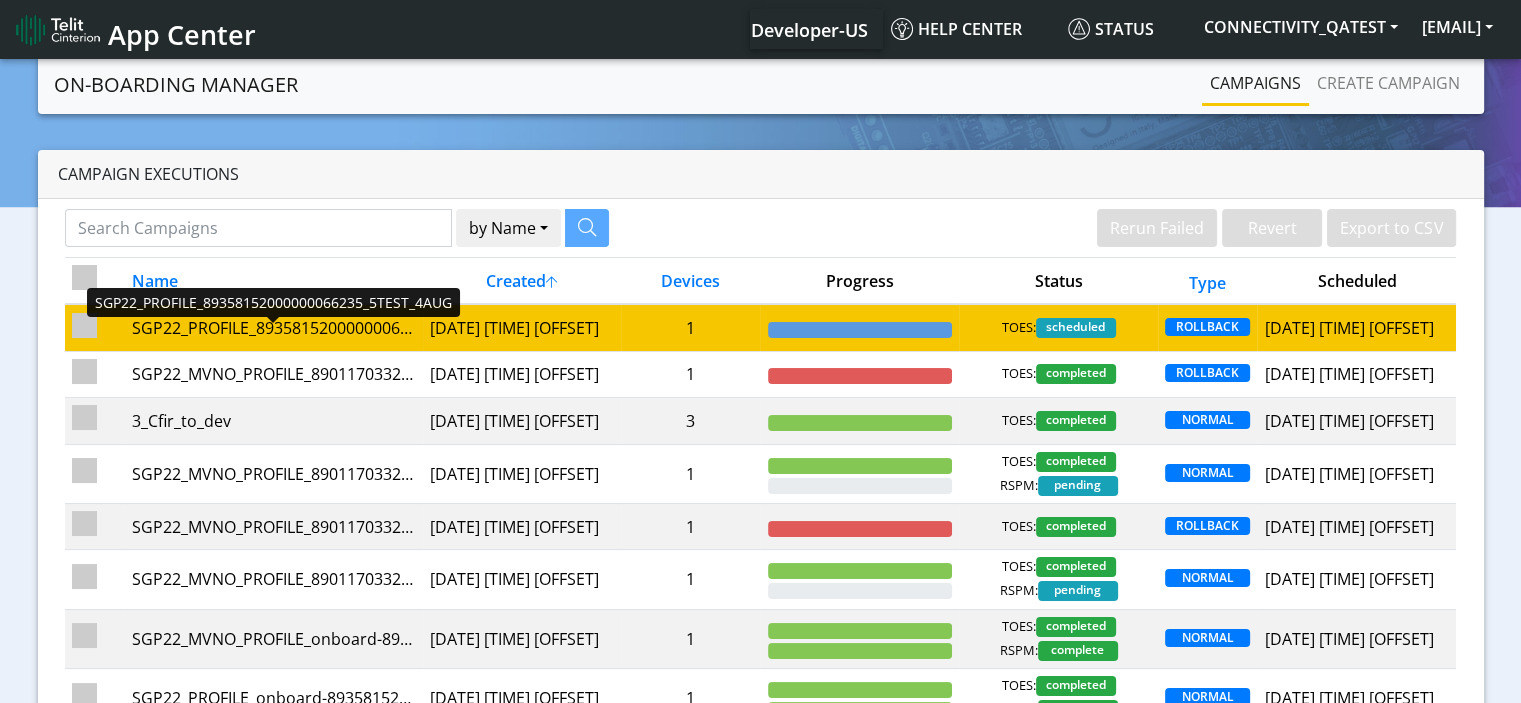 click on "SGP22_PROFILE_89358152000000066235_5TEST_4AUG" at bounding box center [273, 328] 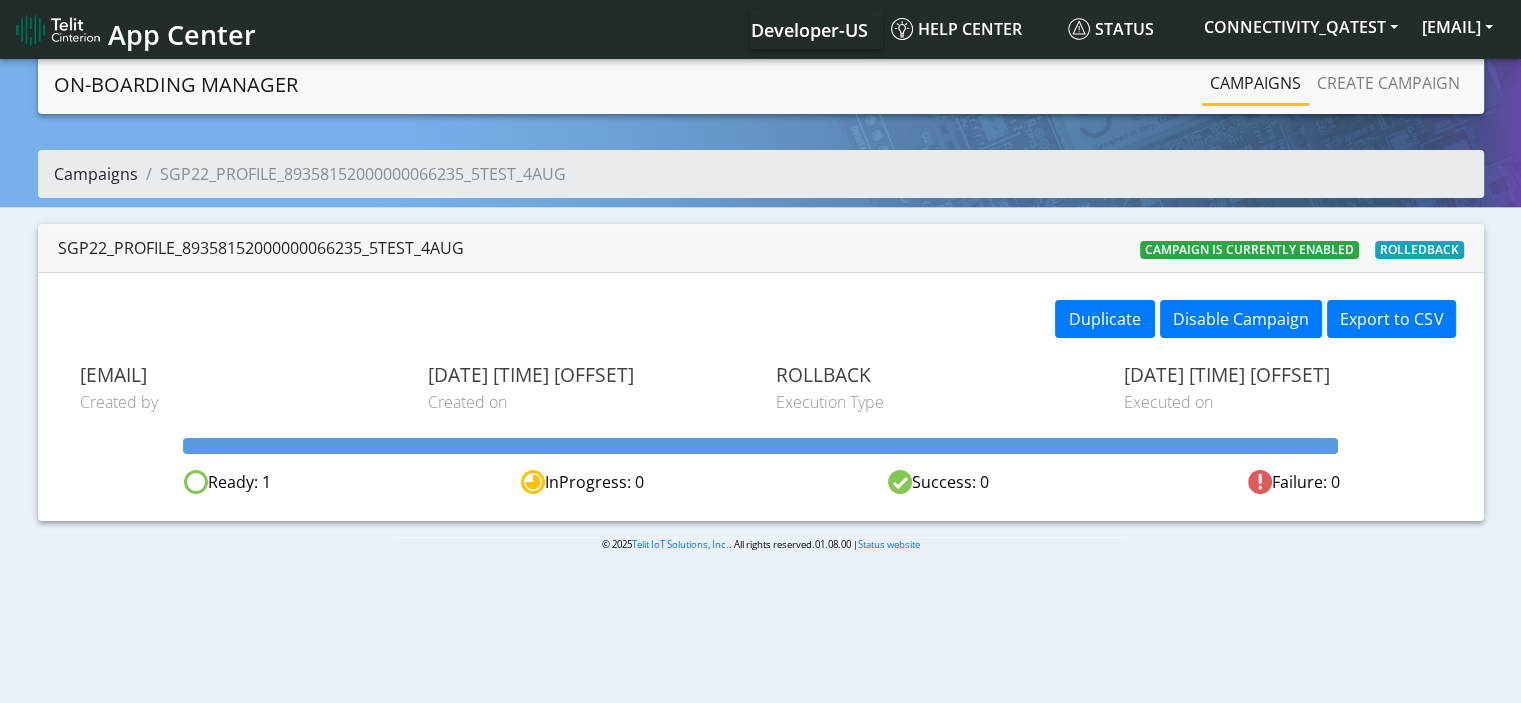 click on "Campaigns" 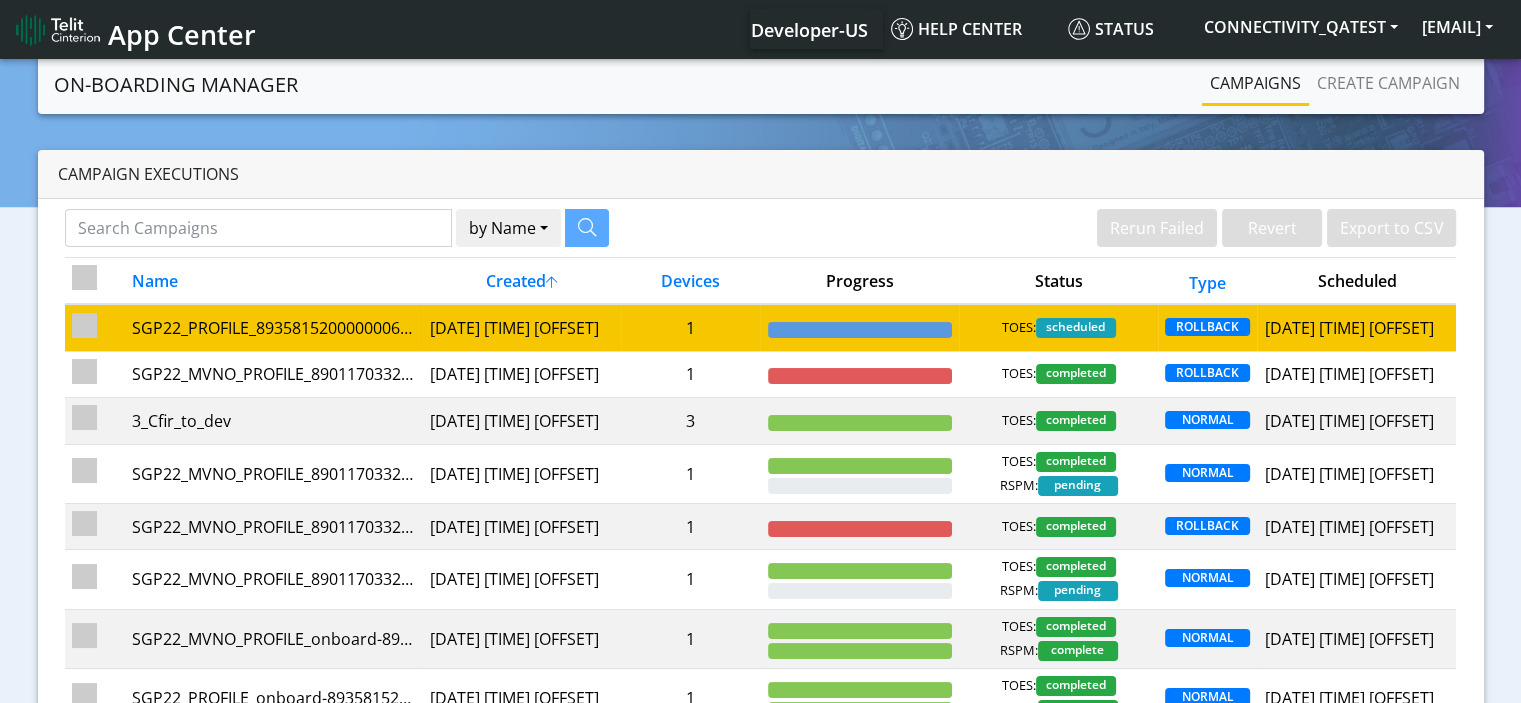 click on "SGP22_PROFILE_89358152000000066235_5TEST_4AUG" at bounding box center (273, 327) 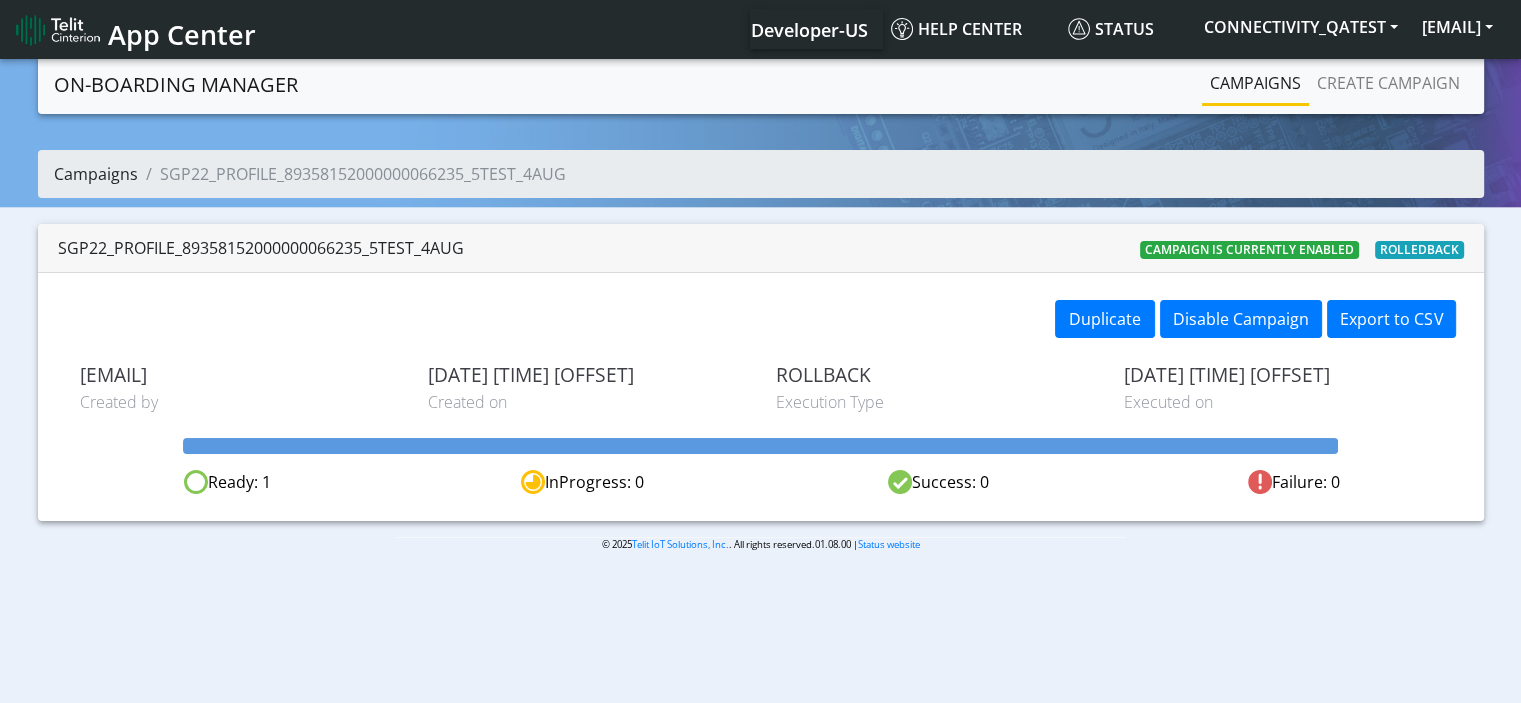 click on "Campaigns" 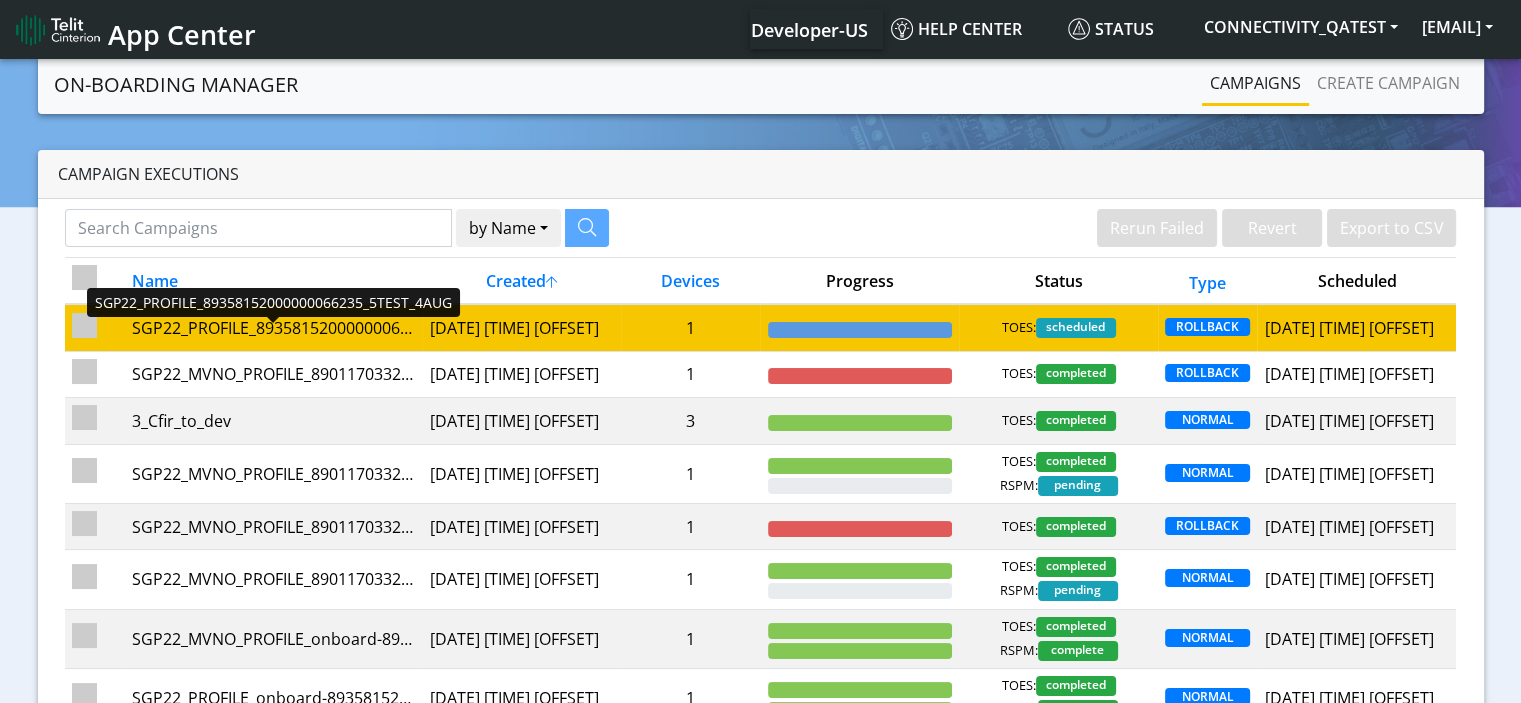click on "SGP22_PROFILE_89358152000000066235_5TEST_4AUG" at bounding box center (273, 328) 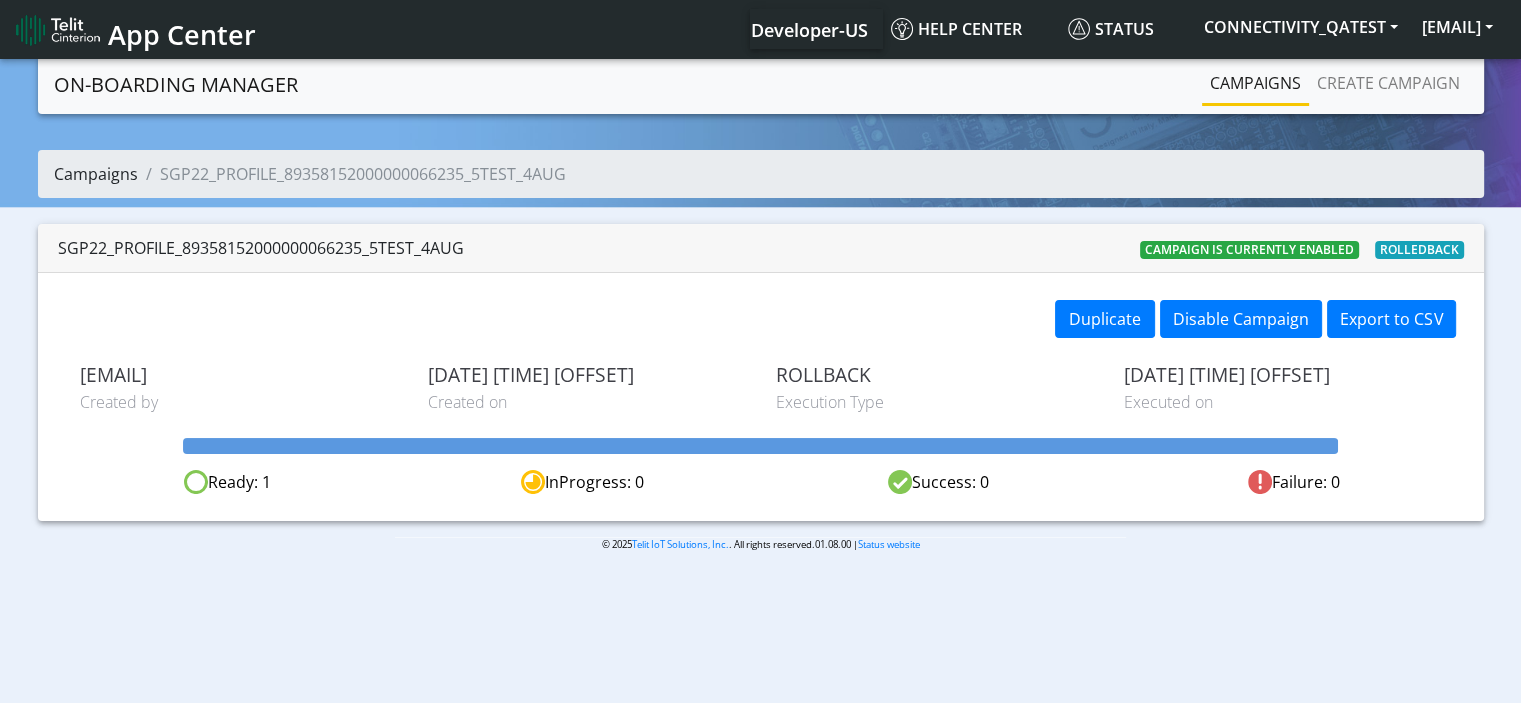 click on "Campaigns" 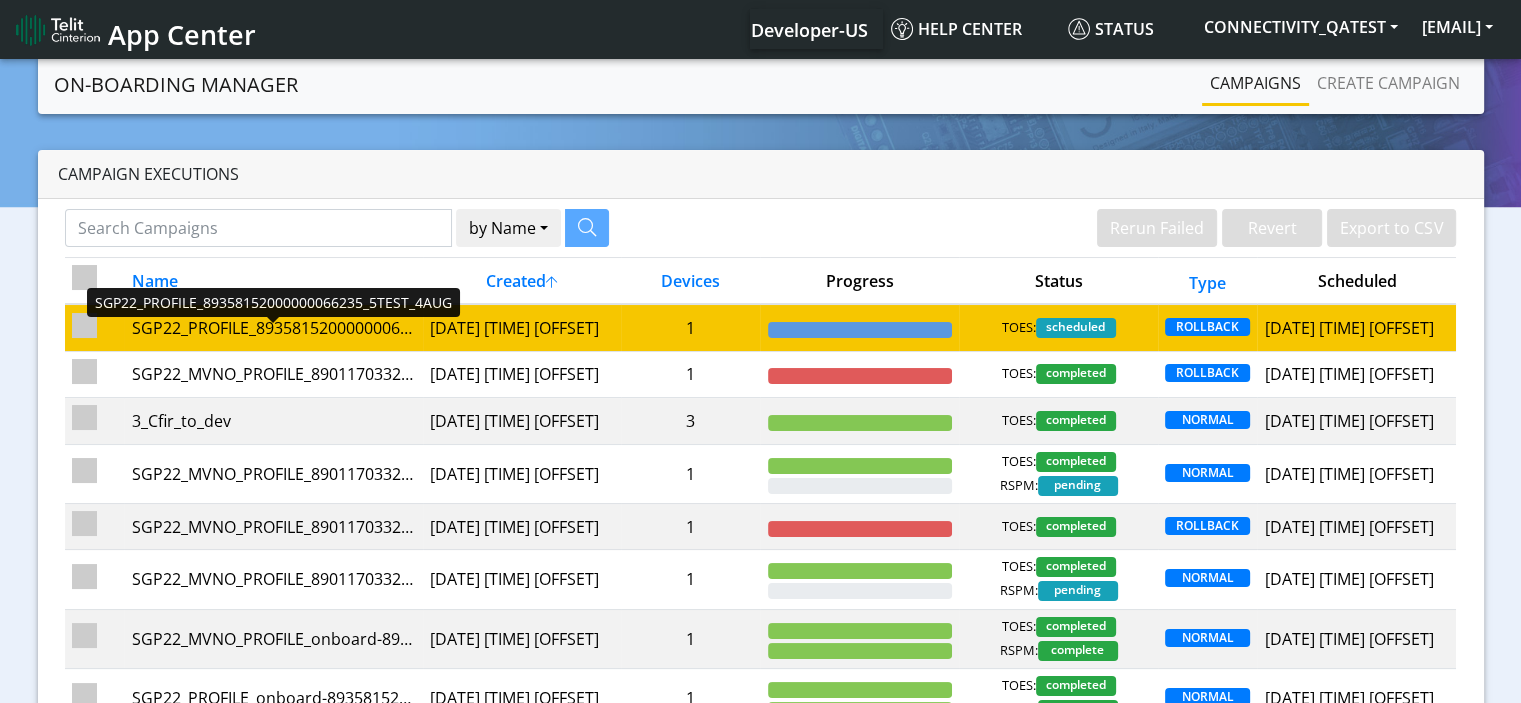 click on "SGP22_PROFILE_89358152000000066235_5TEST_4AUG" at bounding box center (273, 328) 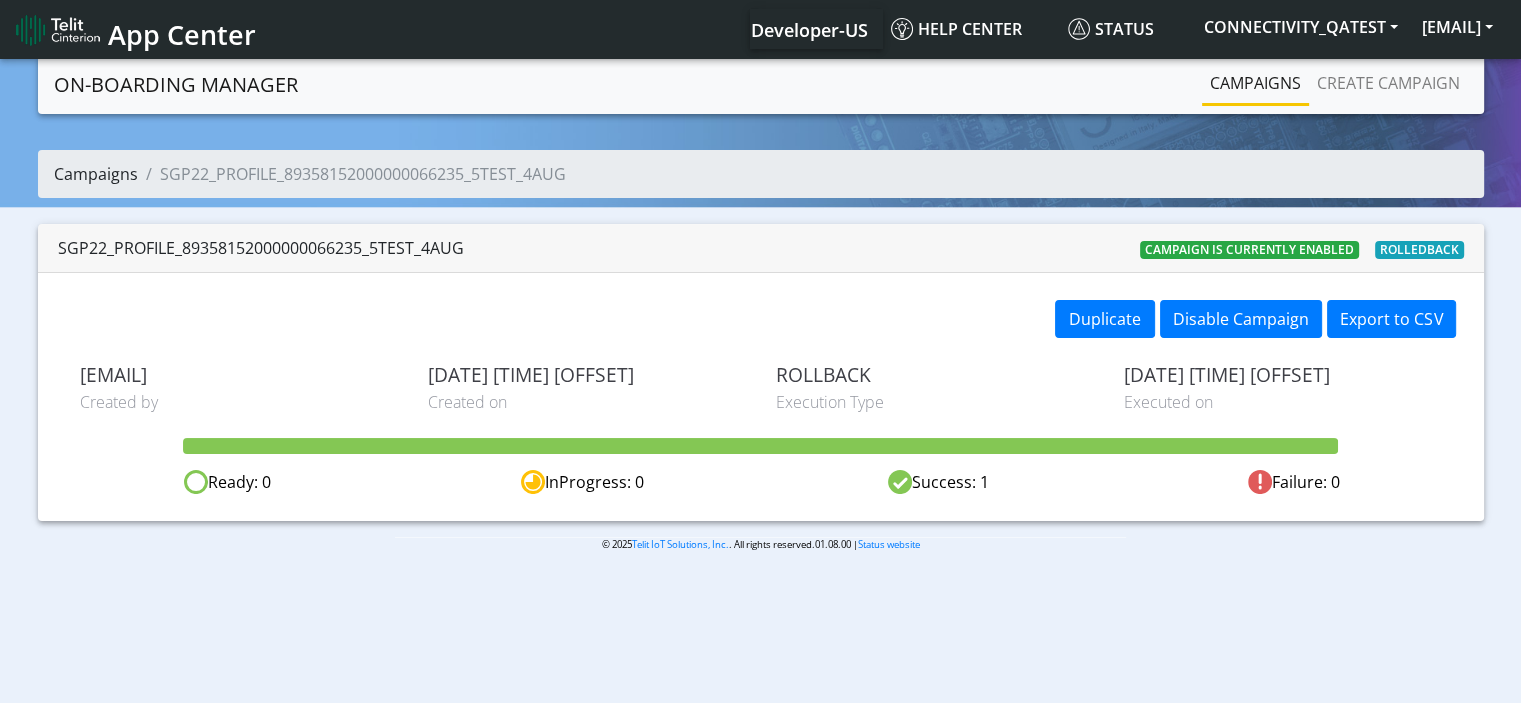 click on "Campaigns" 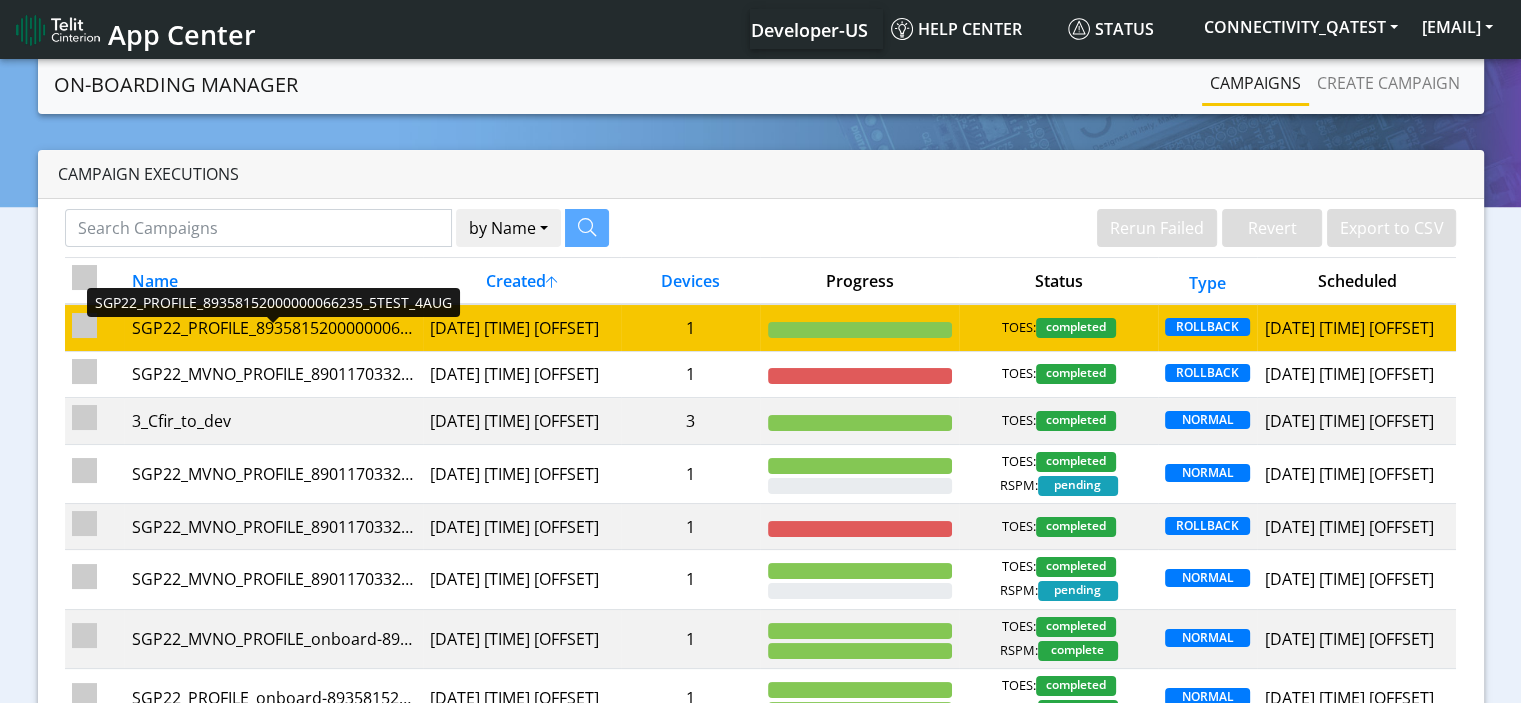 click on "SGP22_PROFILE_89358152000000066235_5TEST_4AUG" at bounding box center [273, 328] 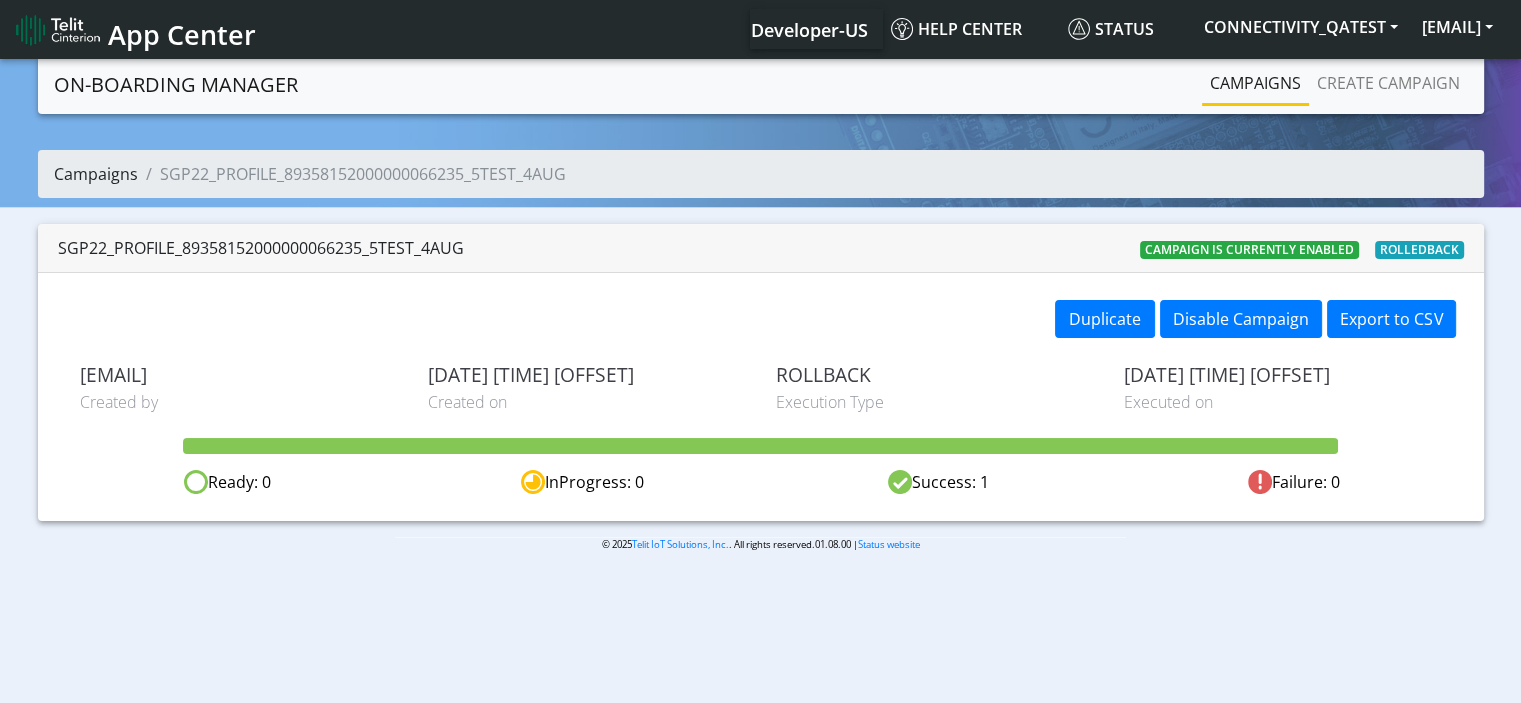 click on "Campaigns" 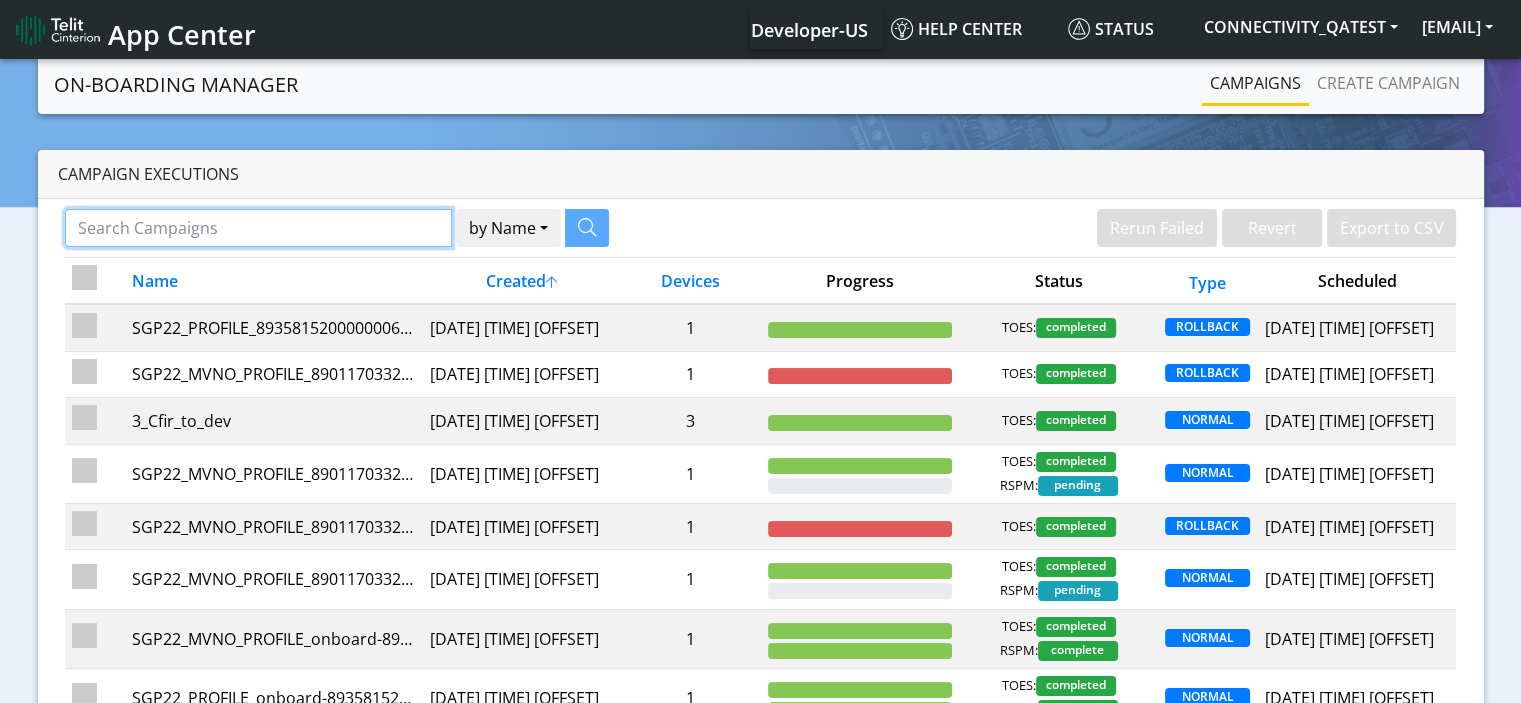 click 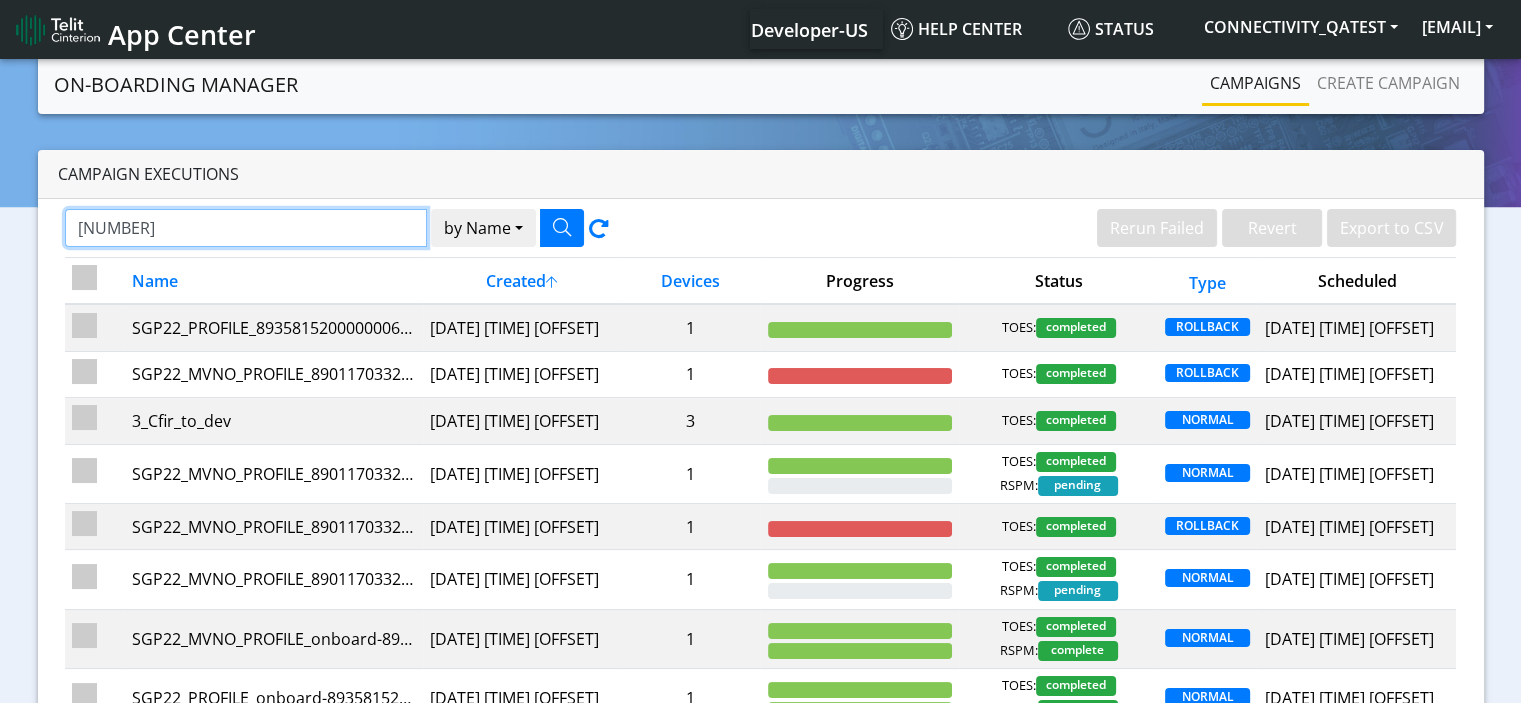 type on "89358152000000928475" 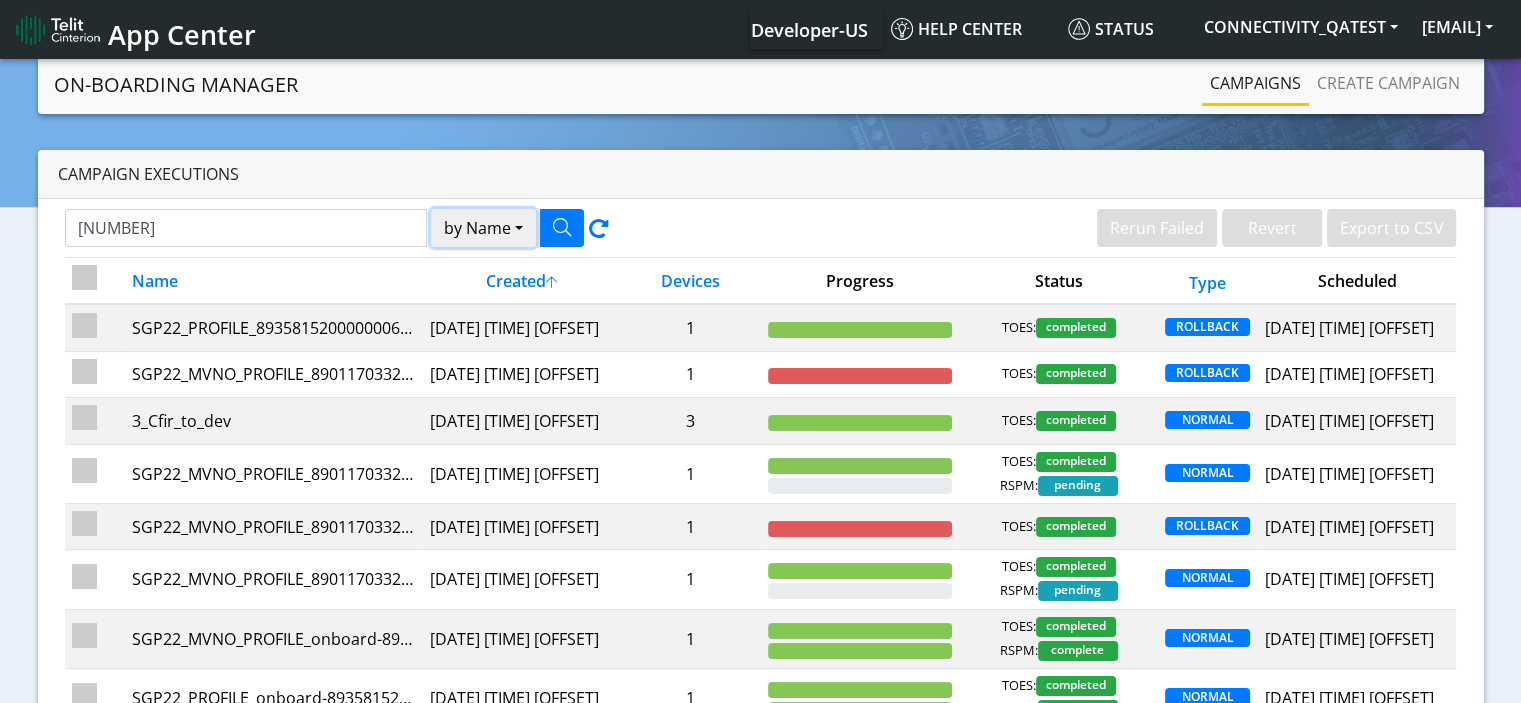 click on "by Name" at bounding box center (483, 228) 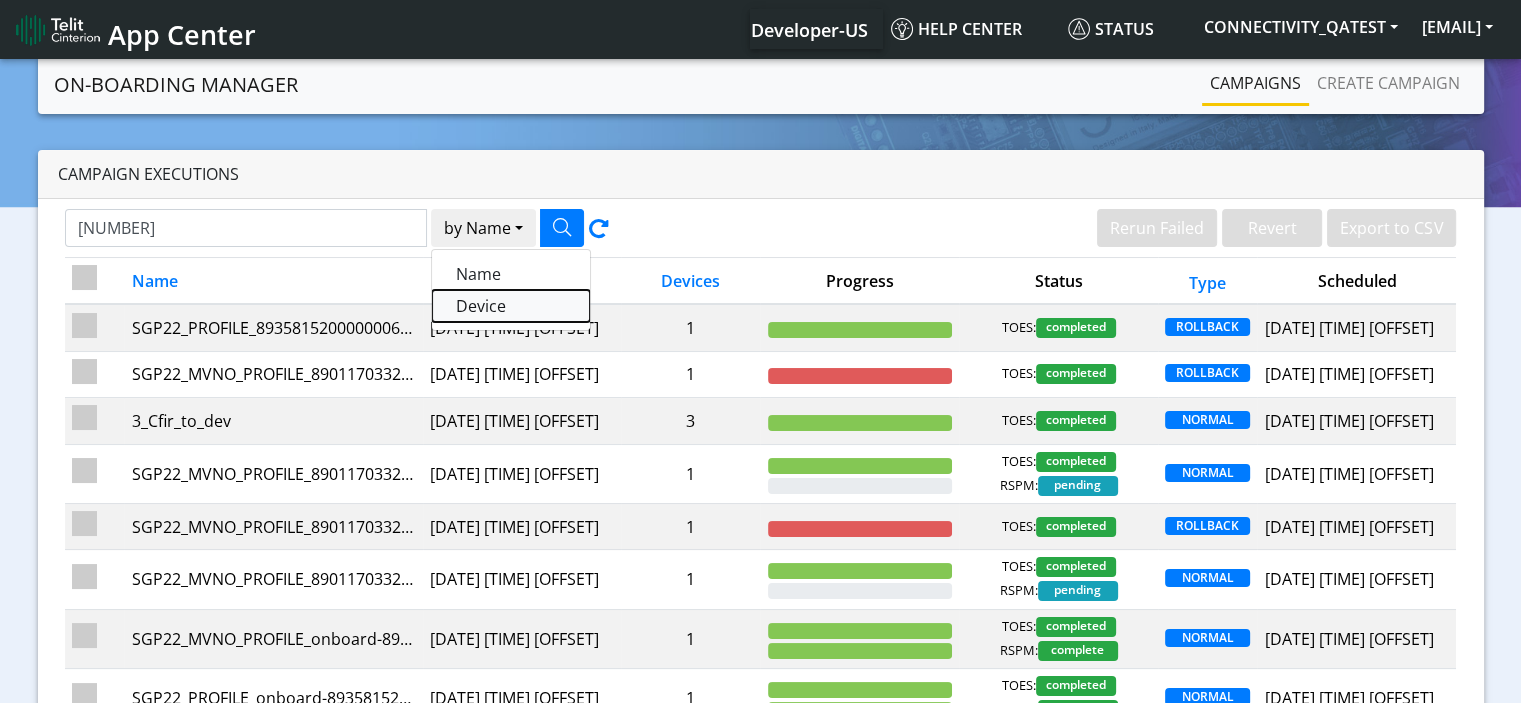 click on "Device" 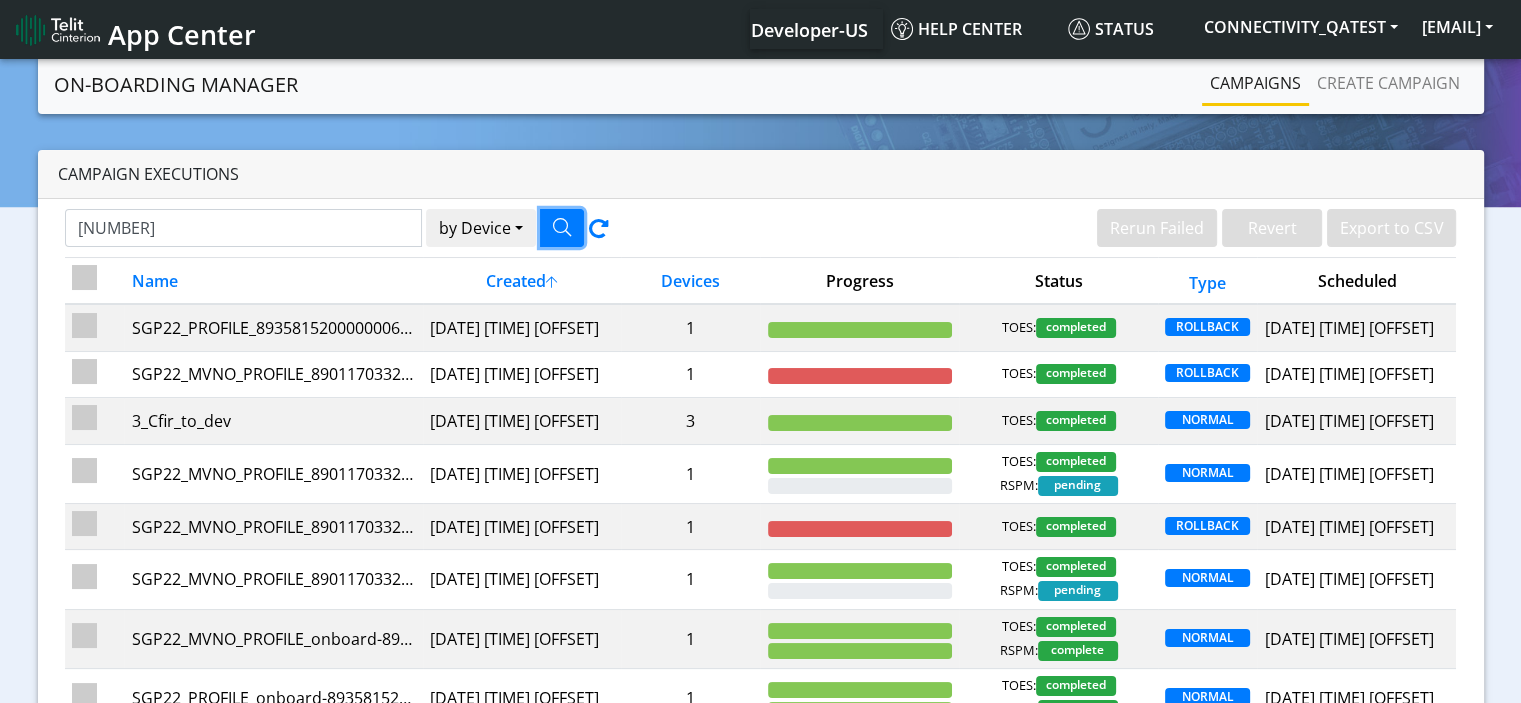 click at bounding box center [562, 227] 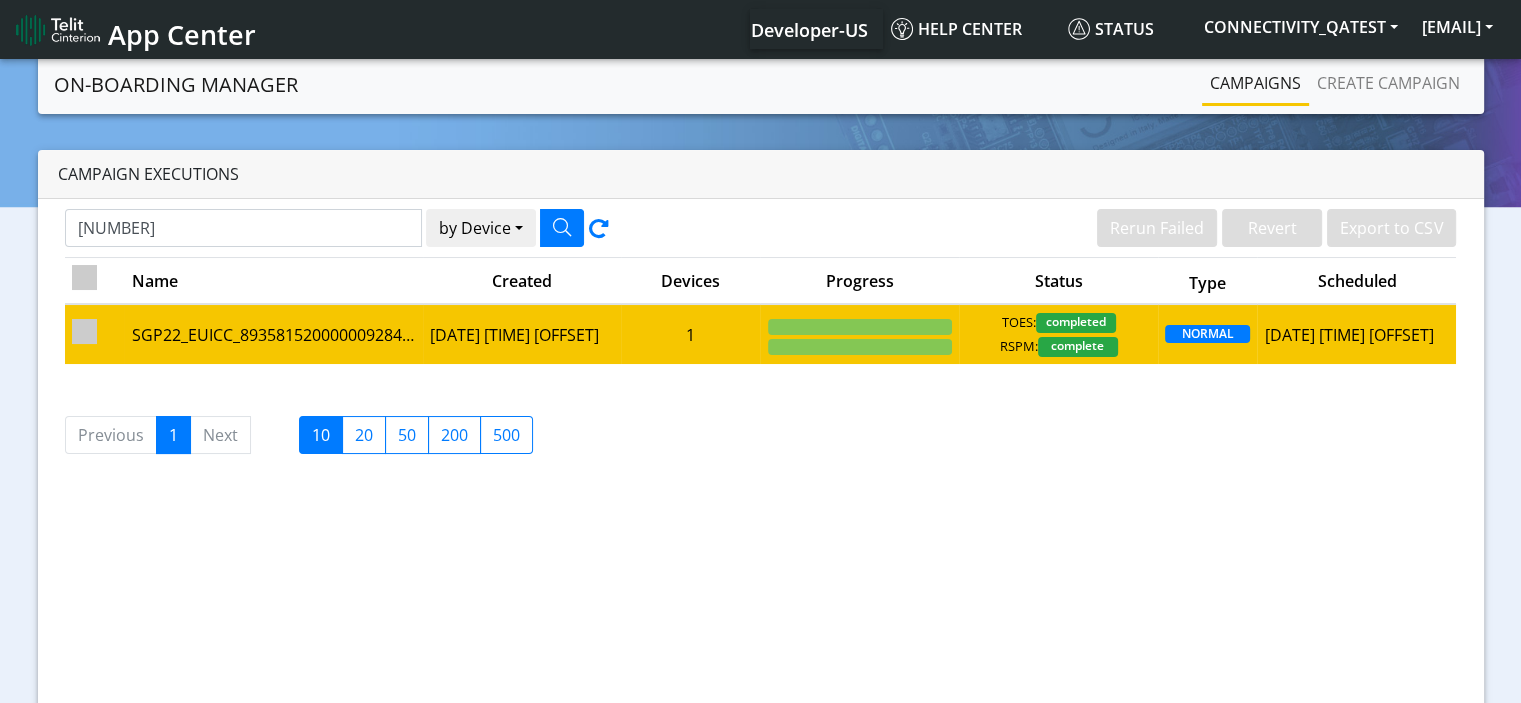 click on "SGP22_EUICC_89358152000000928475_NewRosa Device" at bounding box center [273, 333] 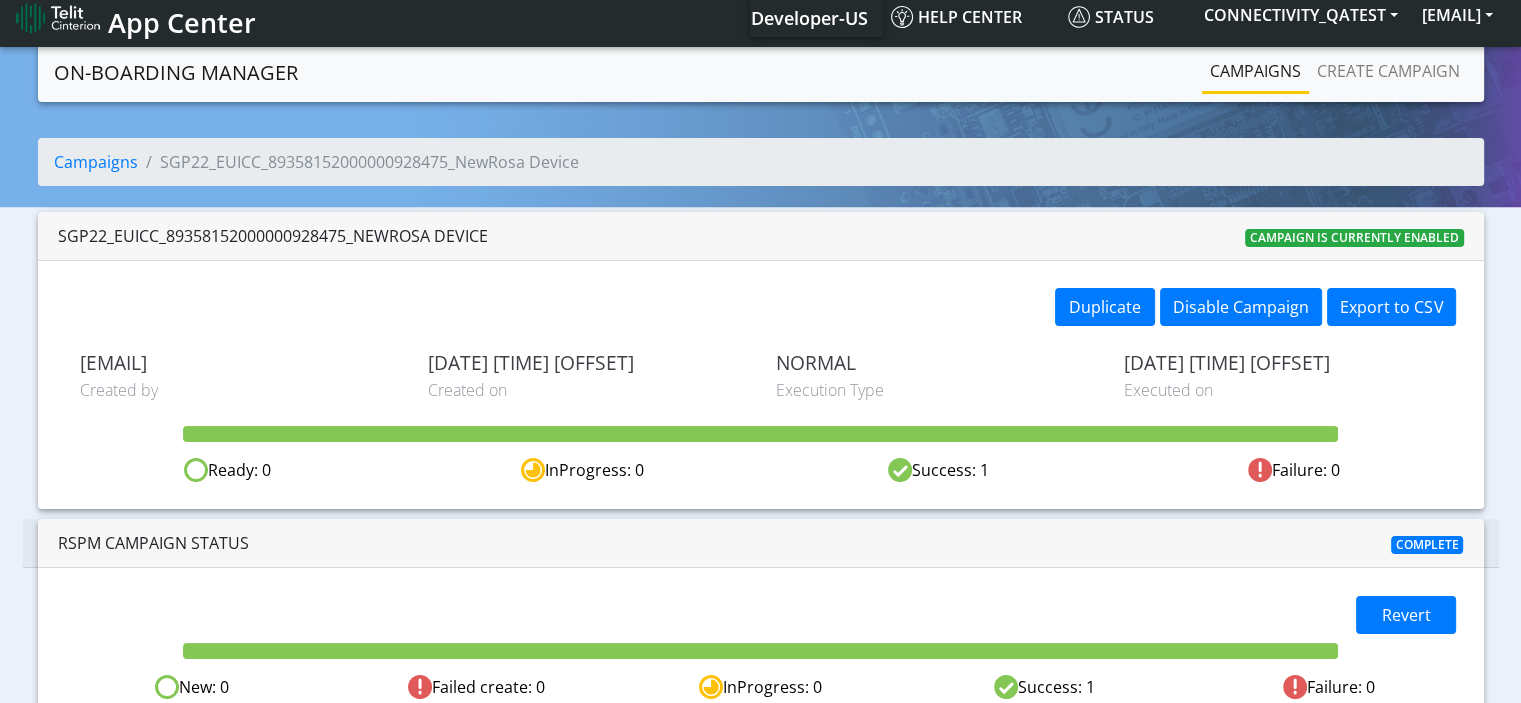 scroll, scrollTop: 0, scrollLeft: 0, axis: both 